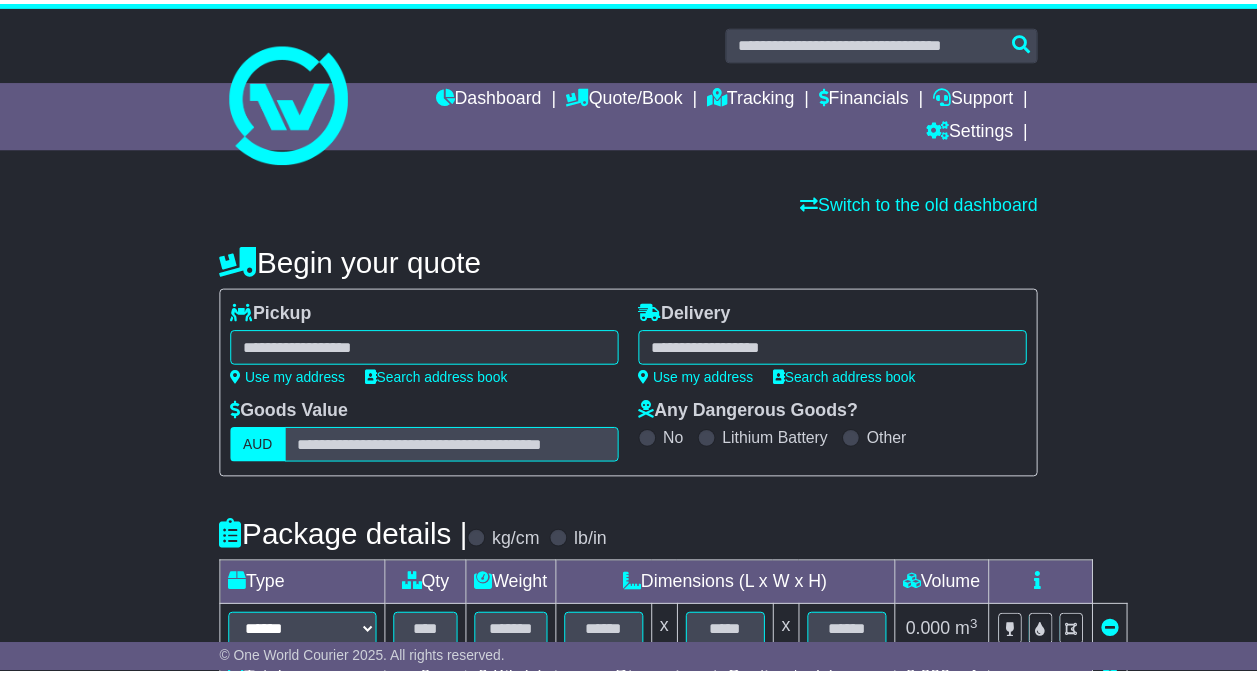 scroll, scrollTop: 0, scrollLeft: 0, axis: both 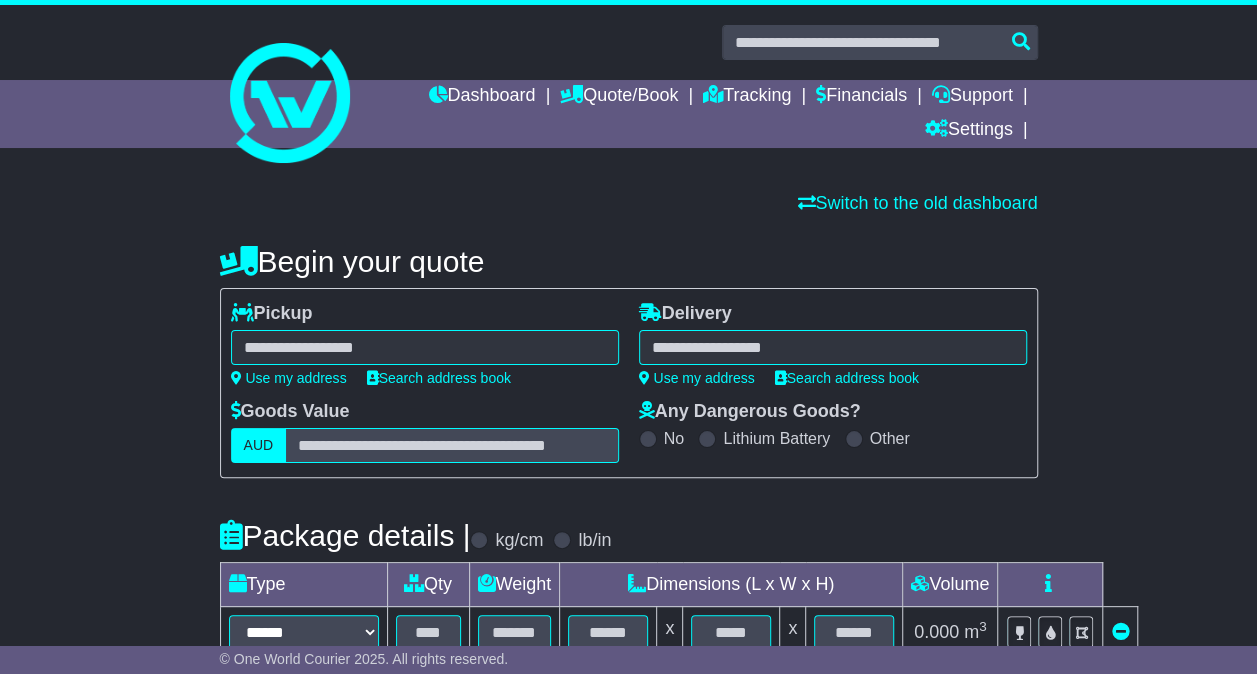 click at bounding box center (425, 347) 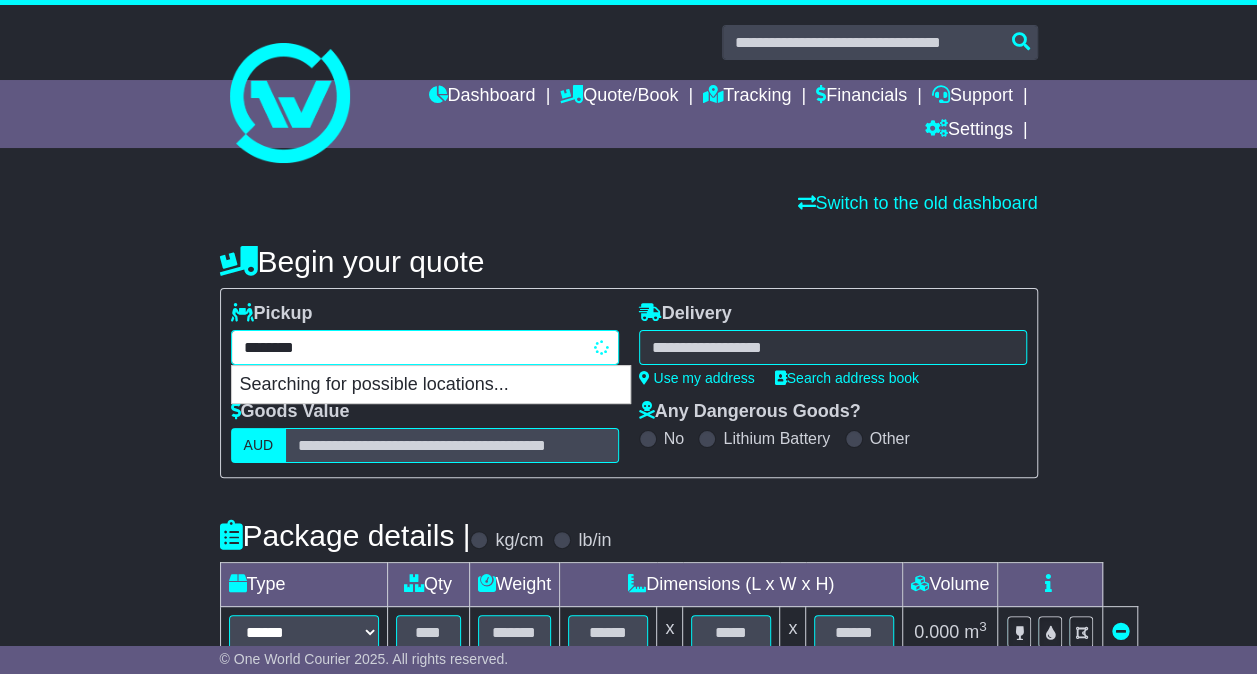 type on "*********" 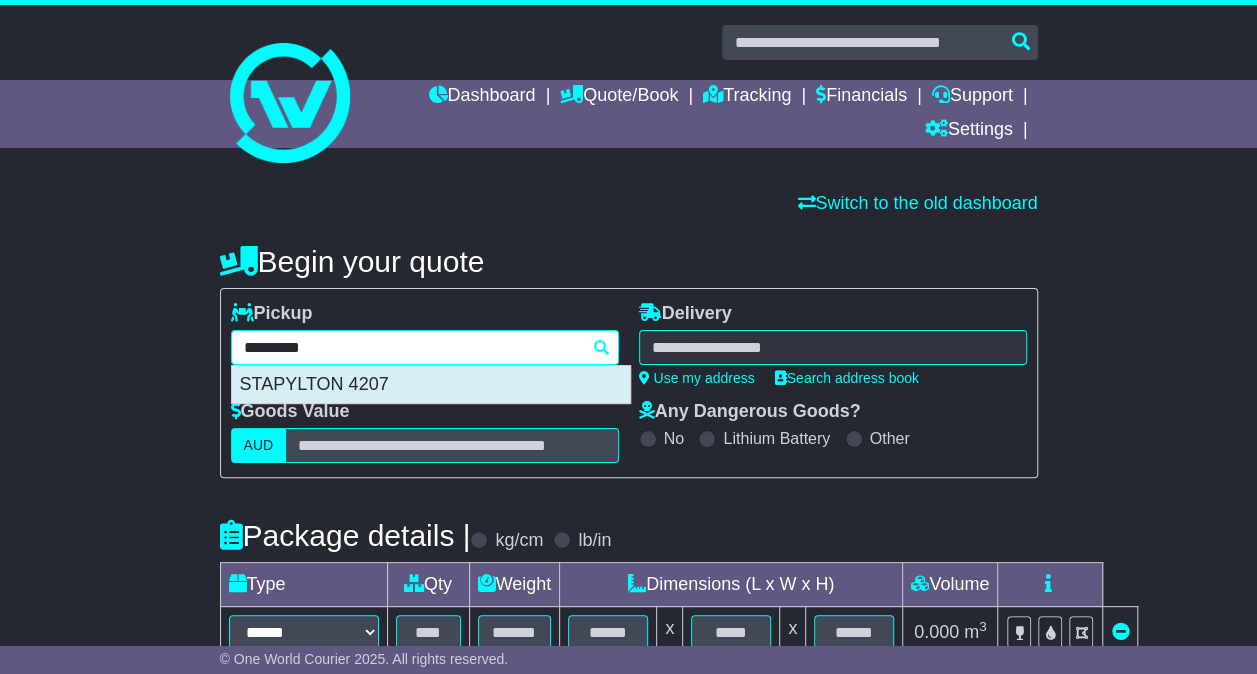 click on "STAPYLTON 4207" at bounding box center [431, 385] 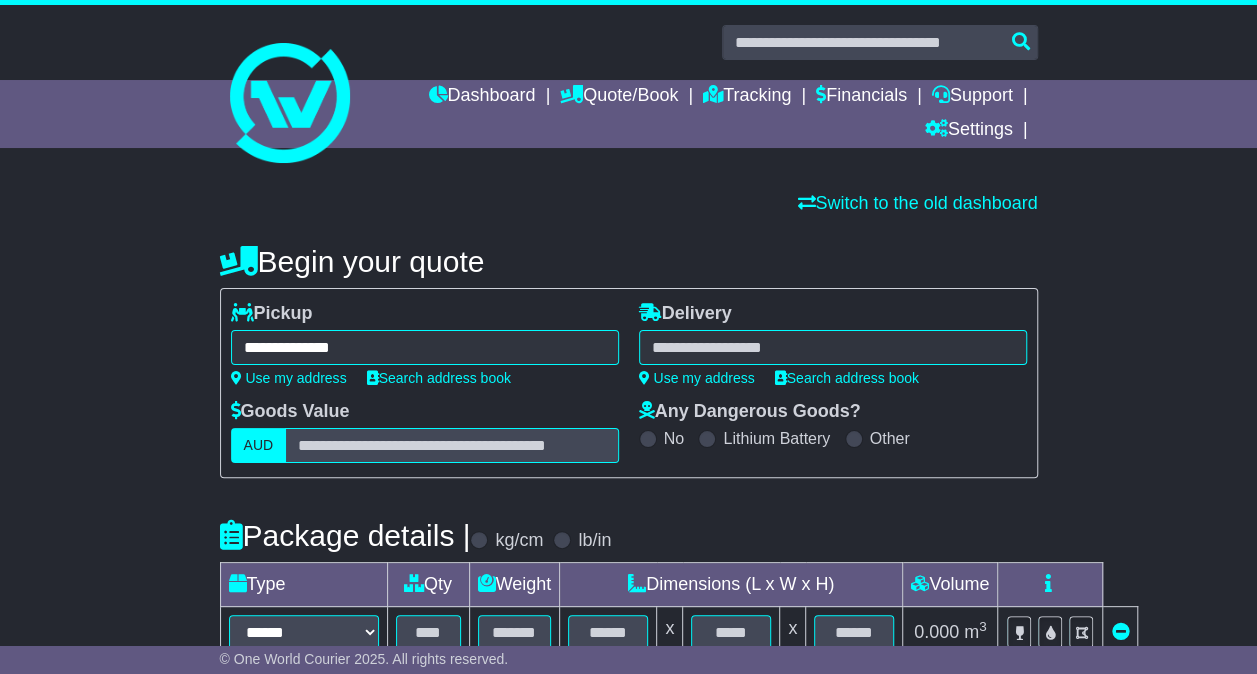 type on "**********" 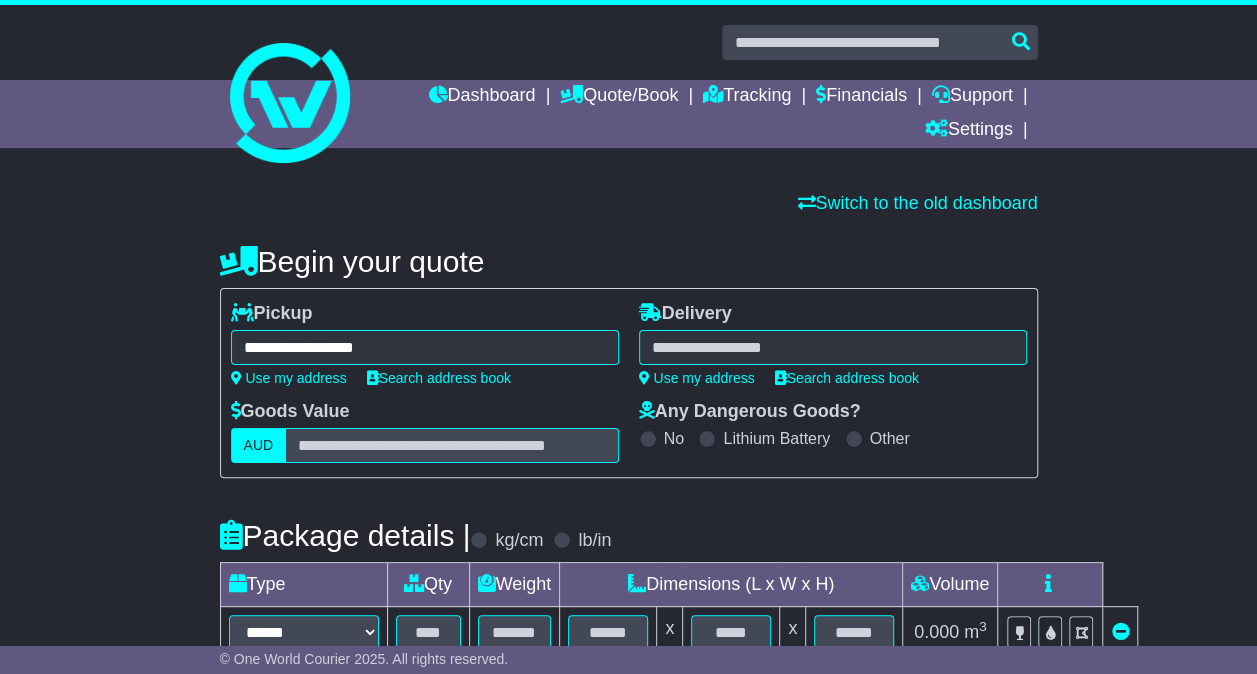 click at bounding box center (833, 347) 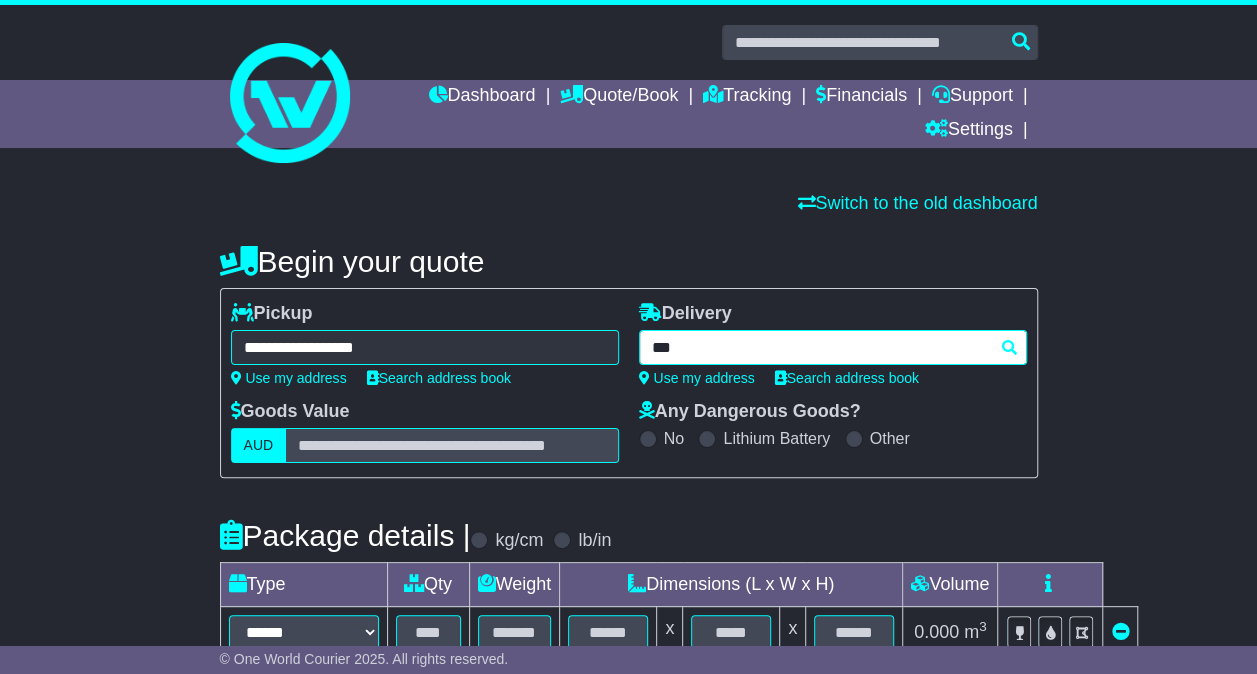 type on "****" 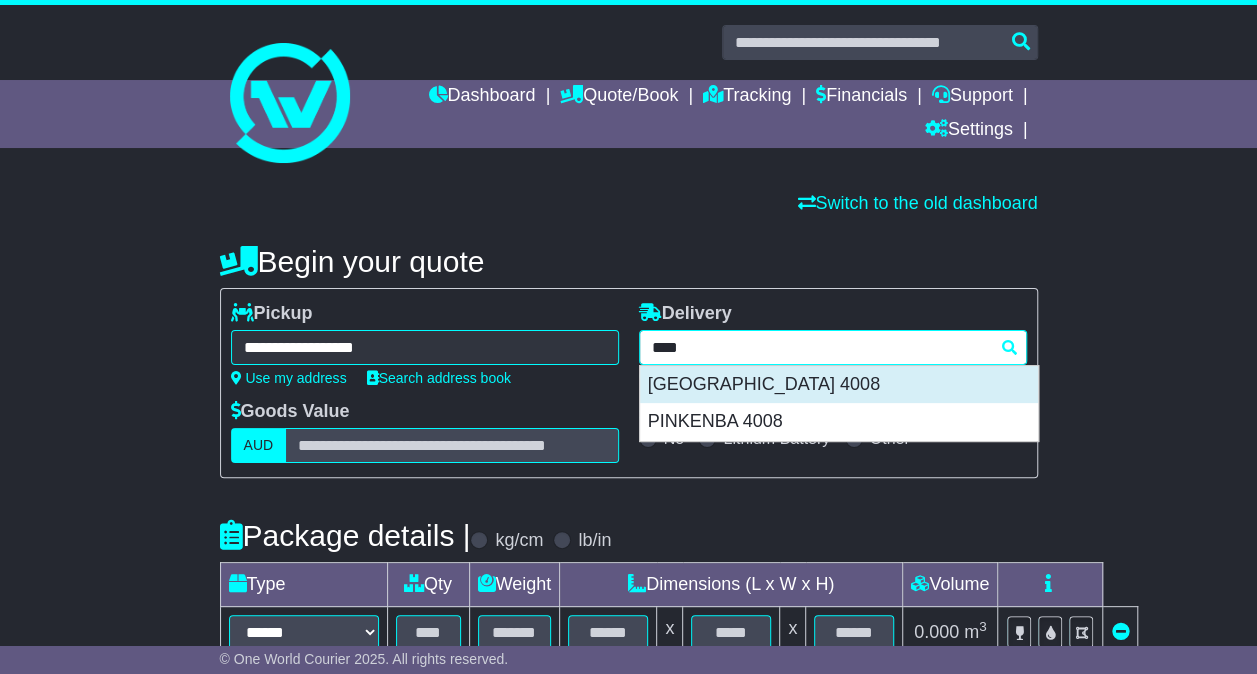 click on "BRISBANE AIRPORT 4008" at bounding box center (839, 385) 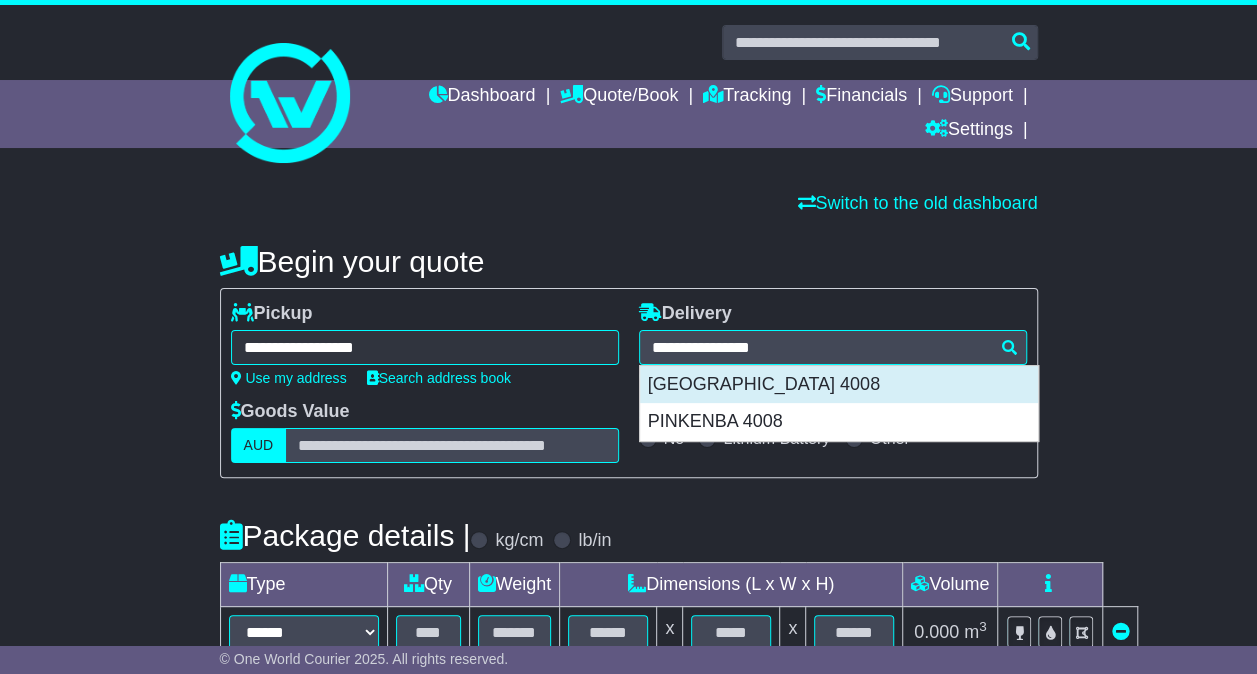 type on "**********" 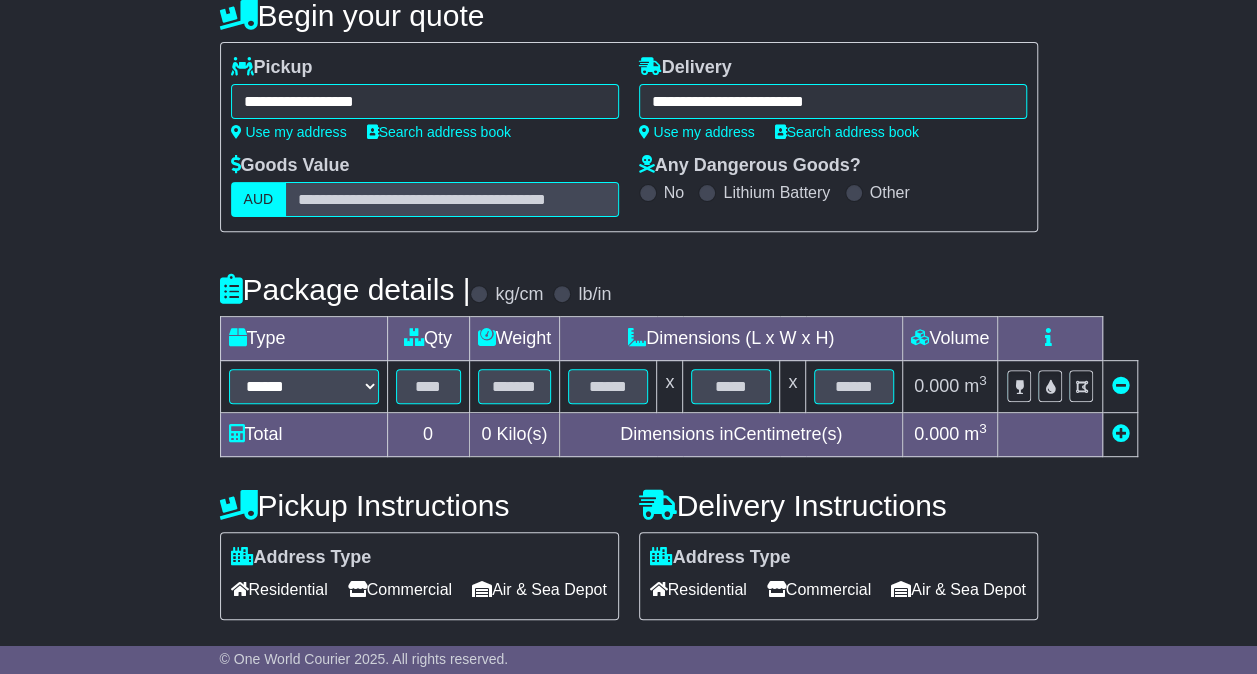scroll, scrollTop: 444, scrollLeft: 0, axis: vertical 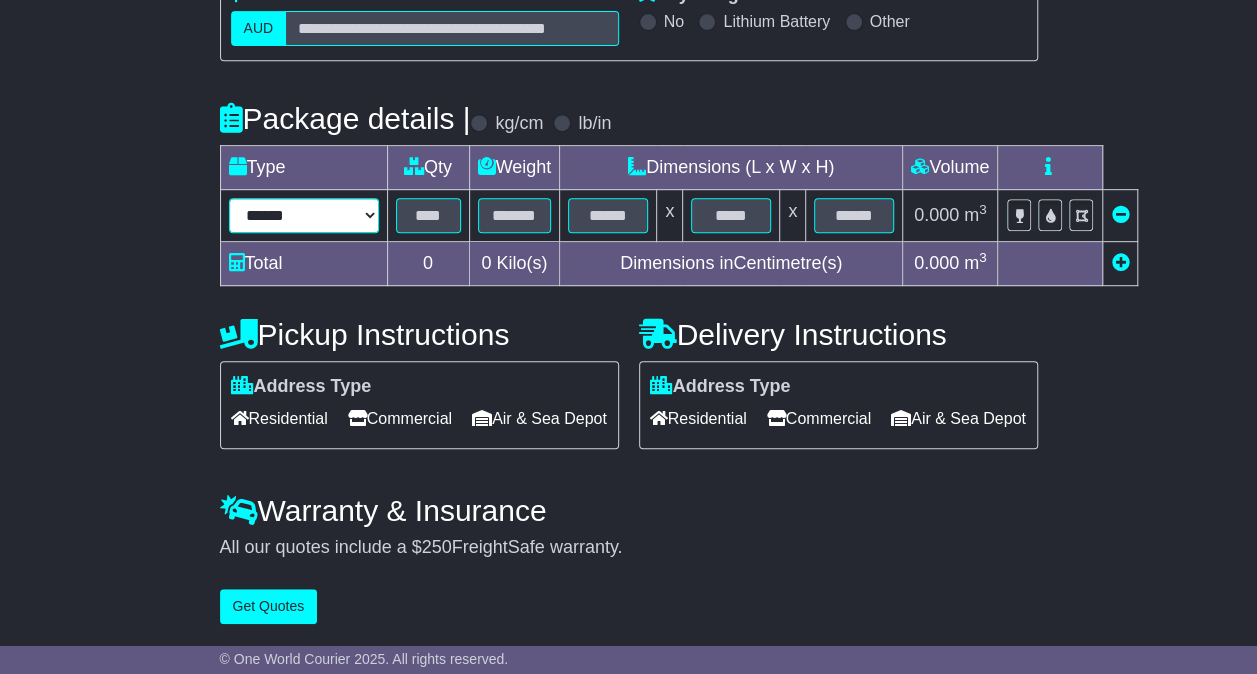 click on "****** ****** *** ******** ***** **** **** ****** *** *******" at bounding box center [304, 215] 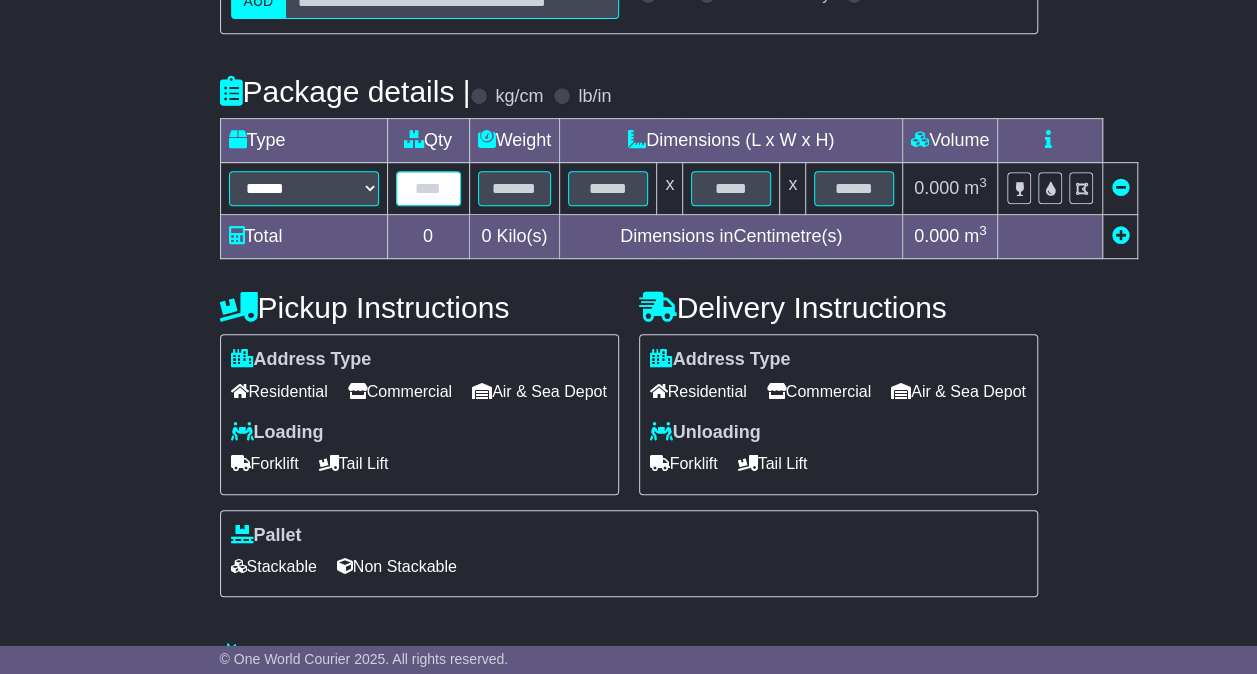 click at bounding box center (428, 188) 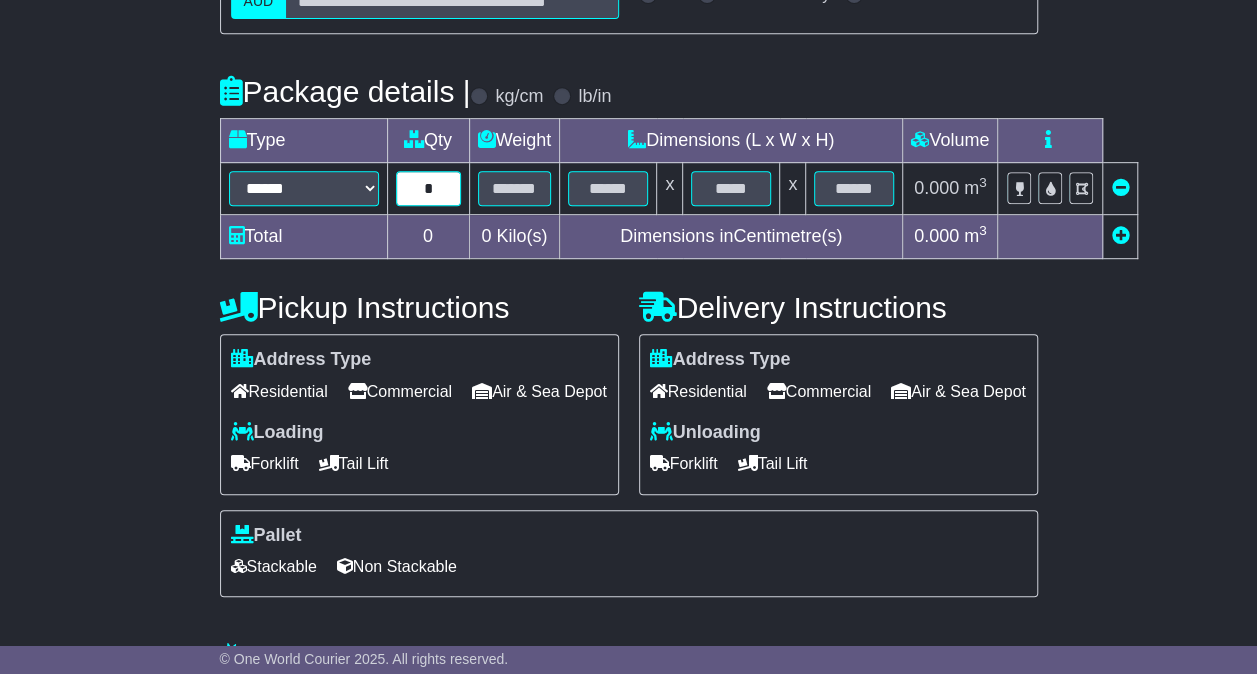 type on "*" 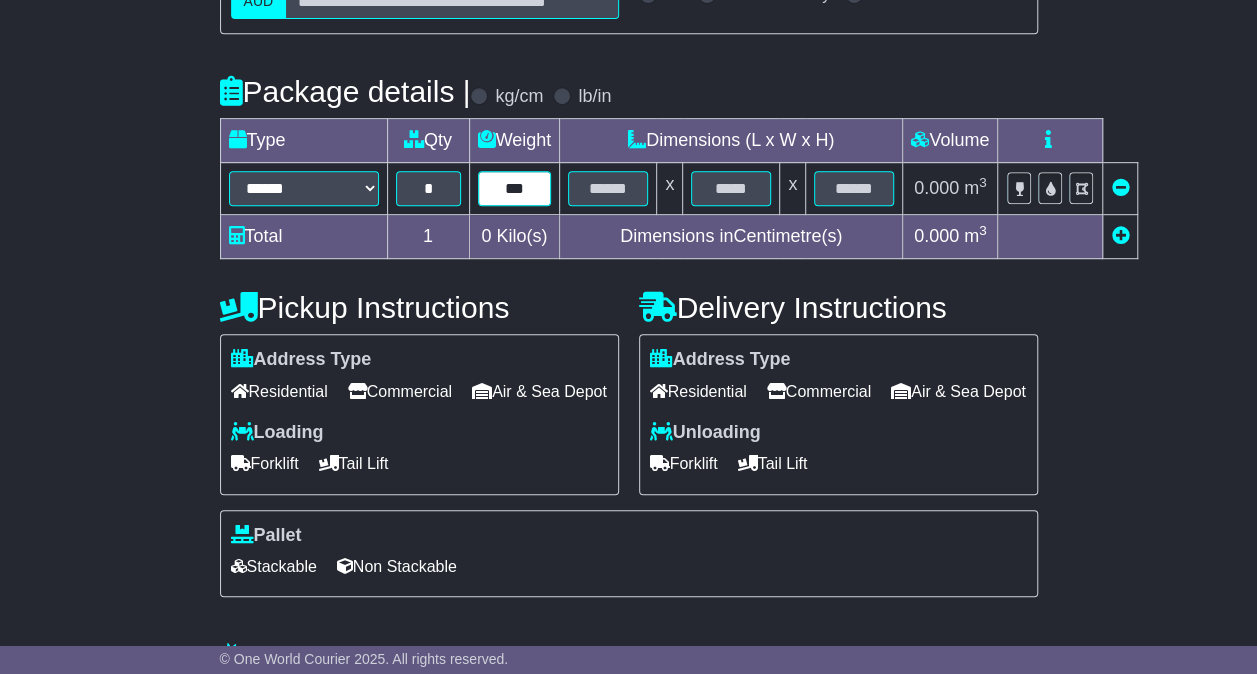 type on "***" 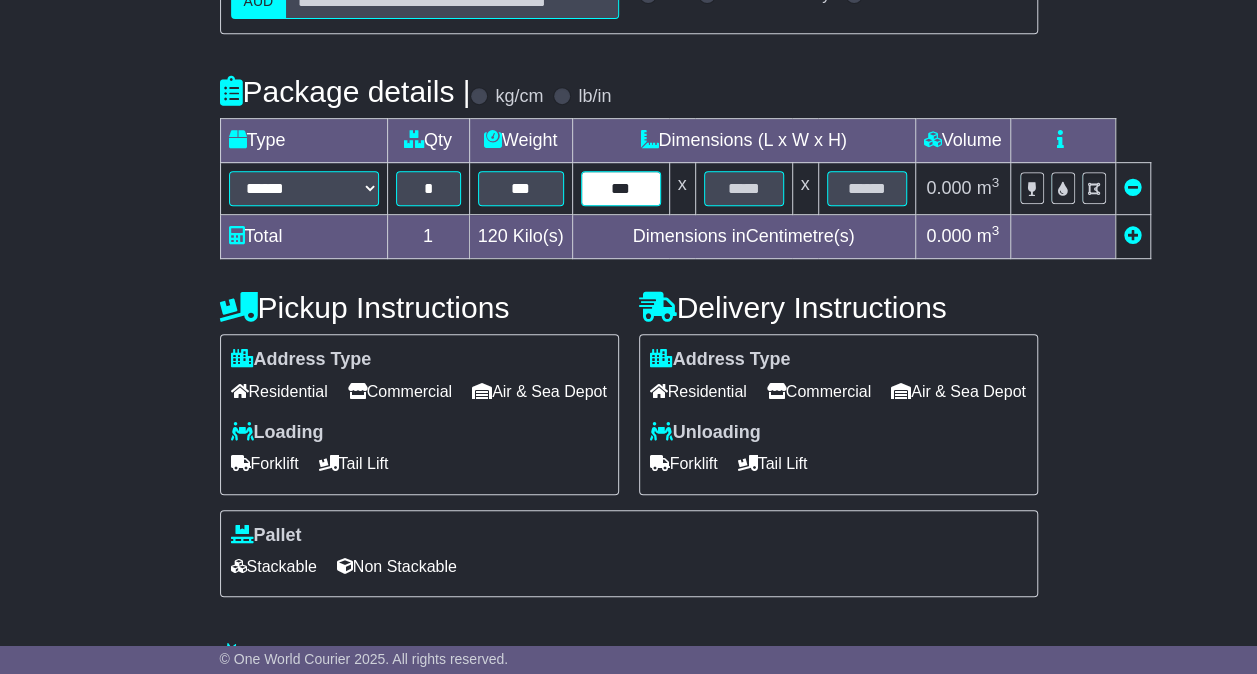 type on "***" 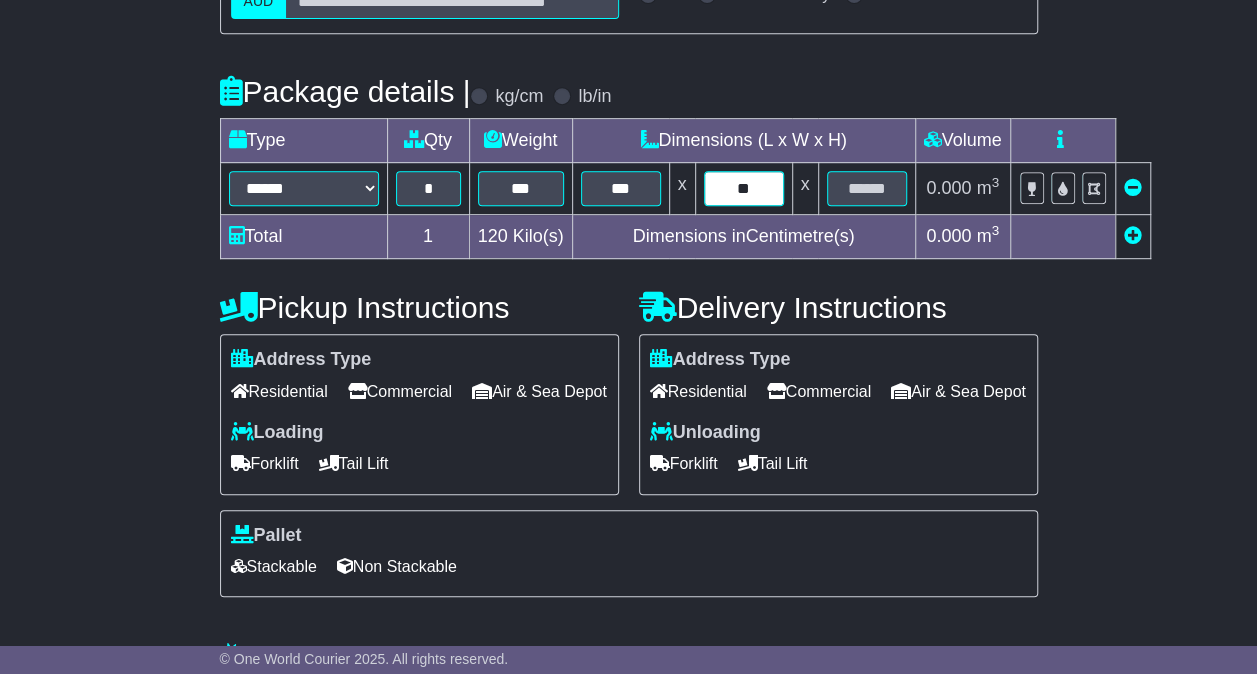 type on "**" 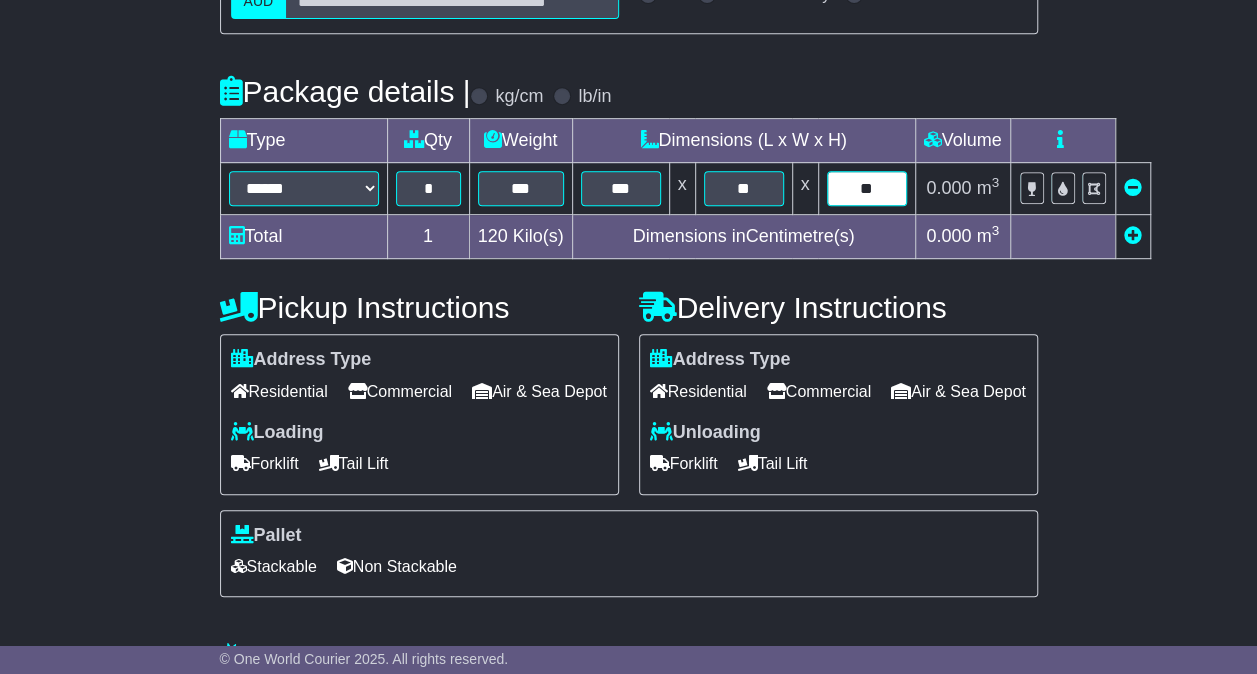 type on "**" 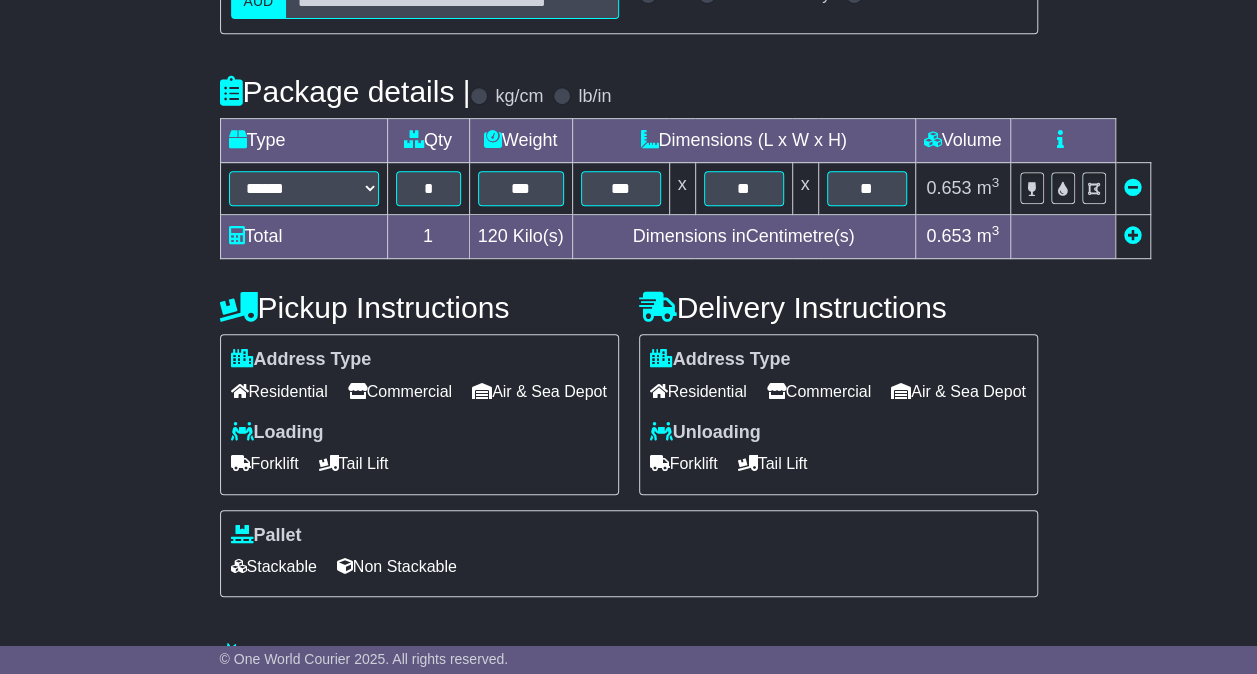 scroll, scrollTop: 619, scrollLeft: 0, axis: vertical 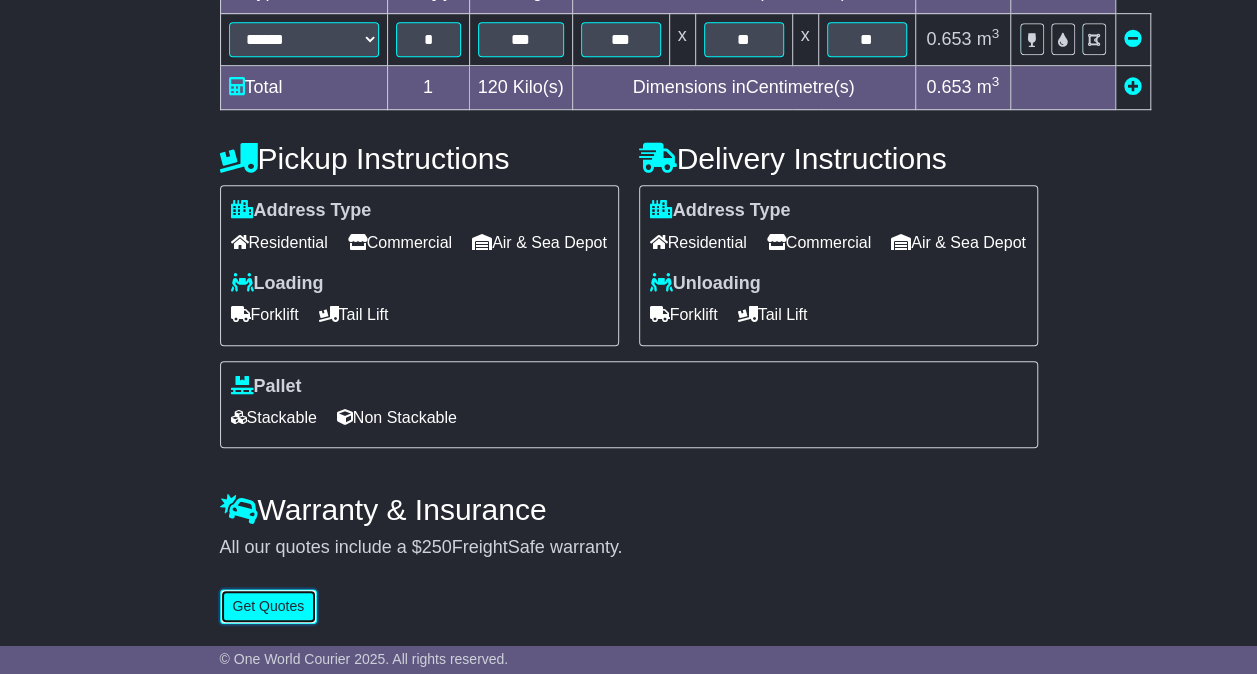 type 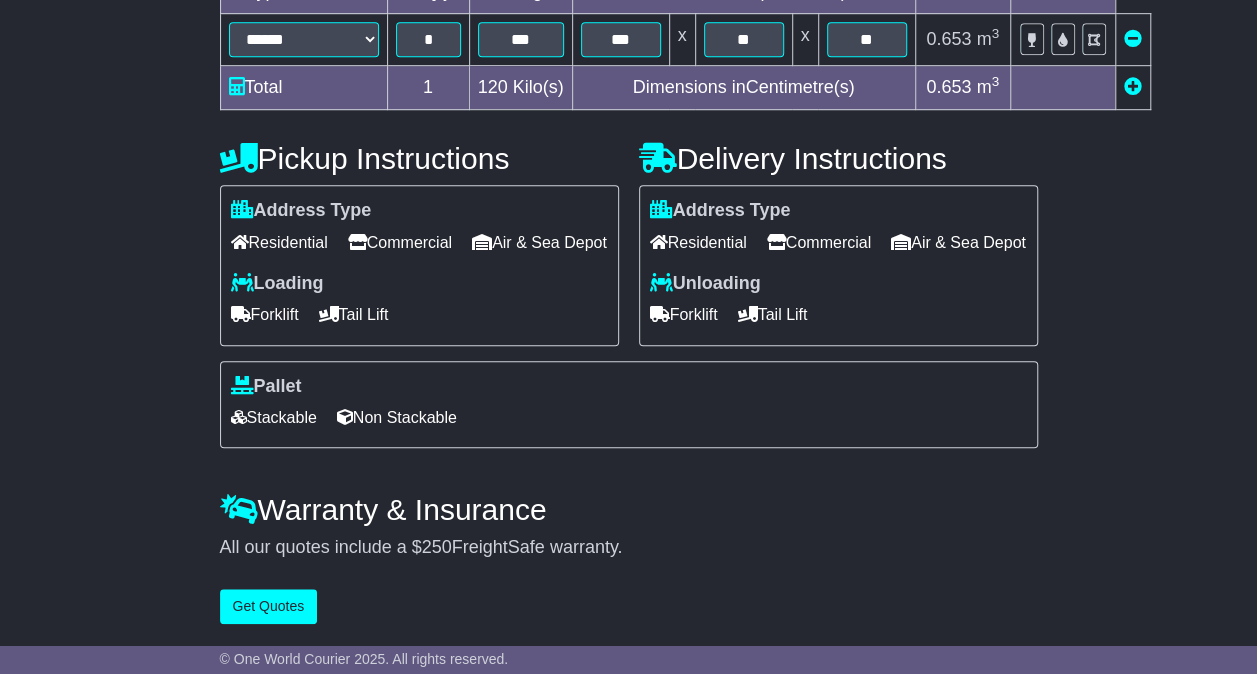 click on "Commercial" at bounding box center (400, 242) 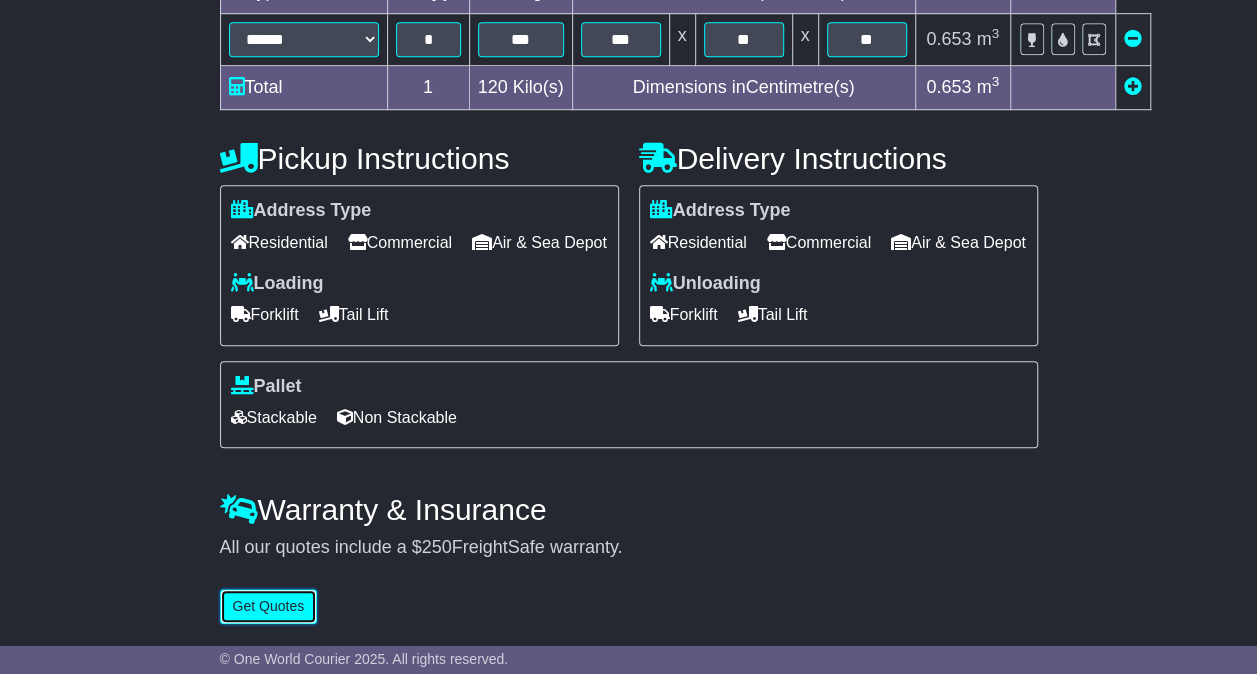 click on "Get Quotes" at bounding box center [269, 606] 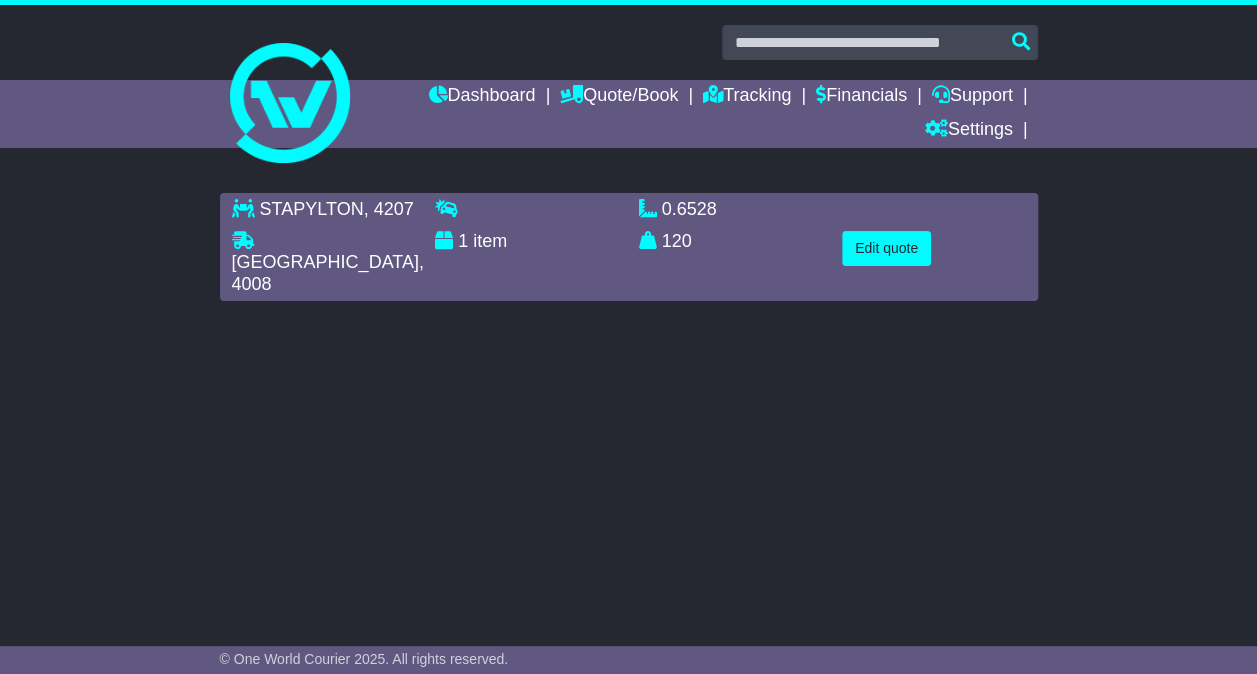 scroll, scrollTop: 0, scrollLeft: 0, axis: both 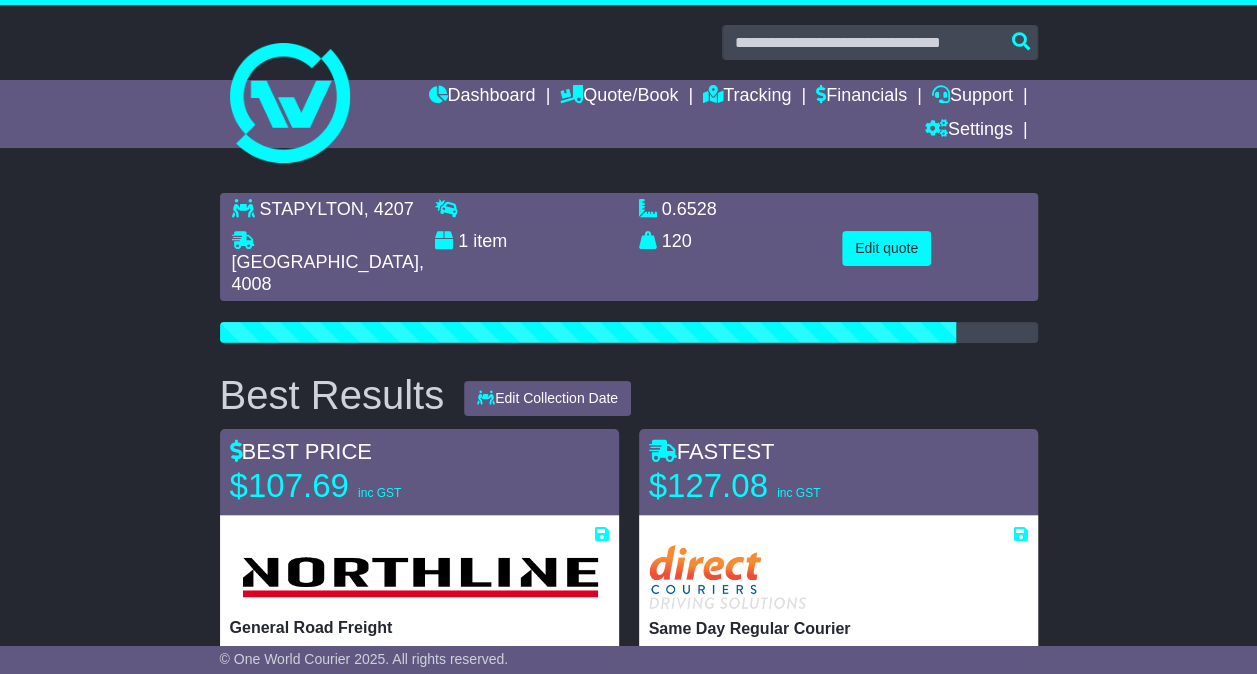 click on "STAPYLTON , 4207
BRISBANE AIRPORT , 4008
1   item
0.6528
m 3
in 3
120  kg(s)  lb(s)" at bounding box center [628, 783] 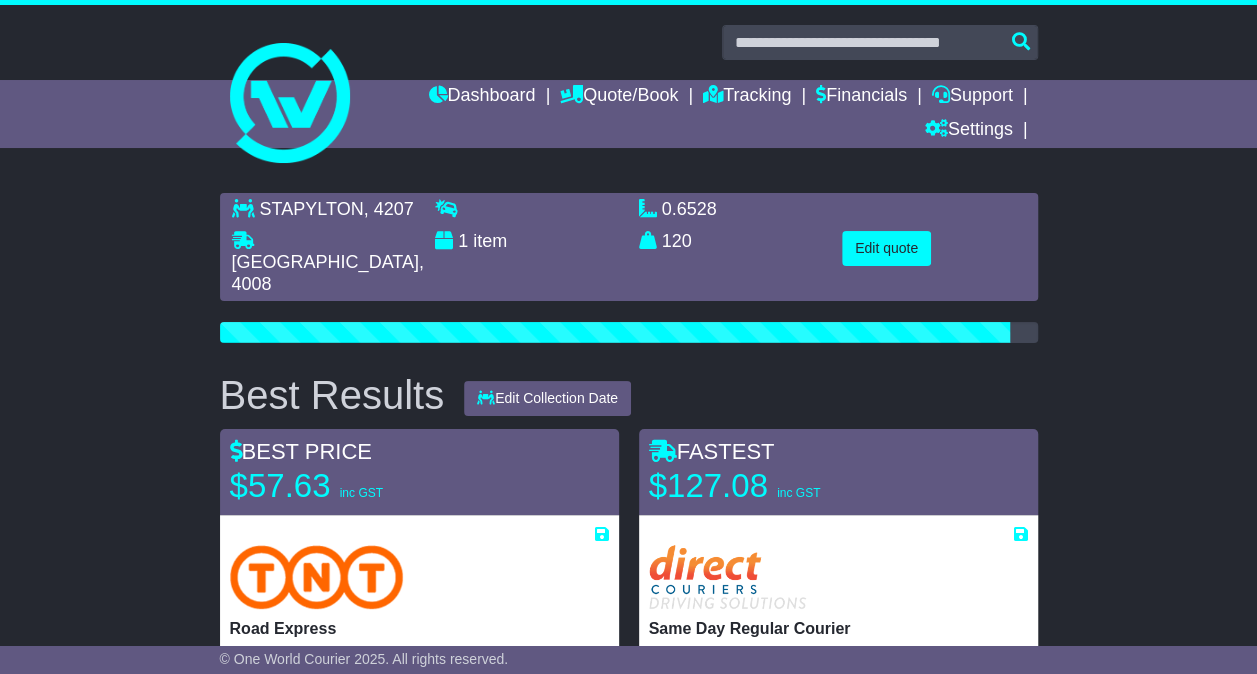 click on "STAPYLTON , 4207
BRISBANE AIRPORT , 4008
1   item
0.6528
m 3
in 3
120  kg(s)  lb(s)" at bounding box center (628, 902) 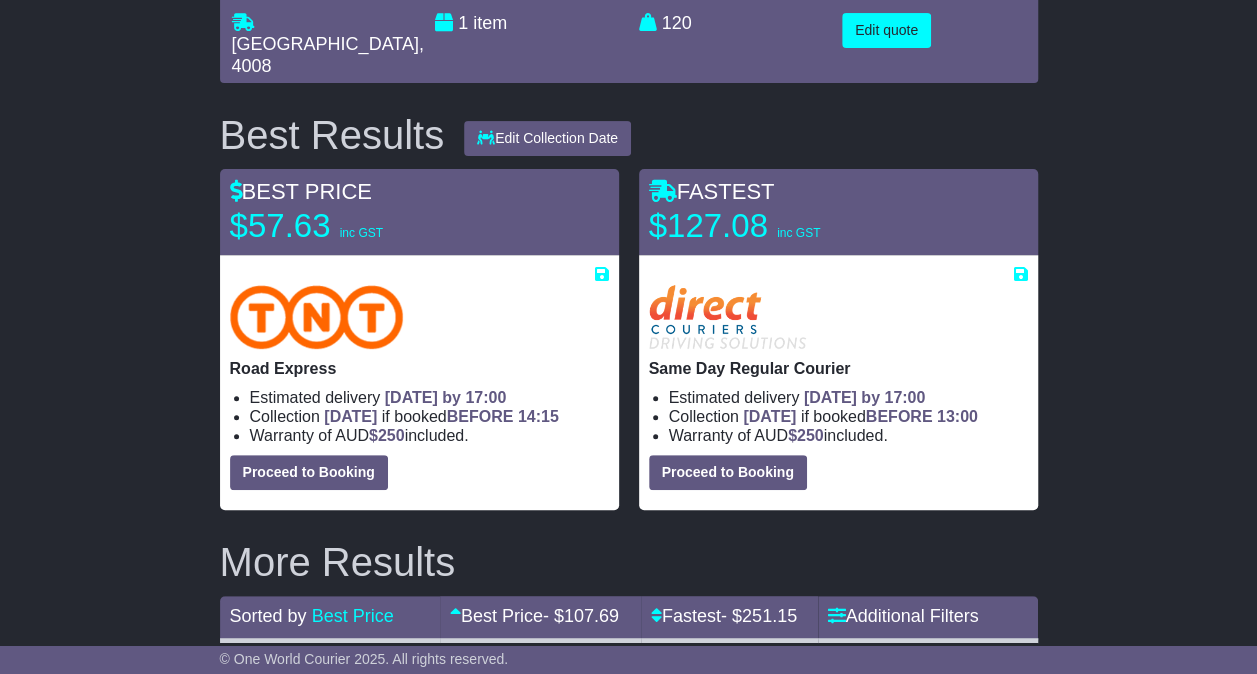 scroll, scrollTop: 175, scrollLeft: 0, axis: vertical 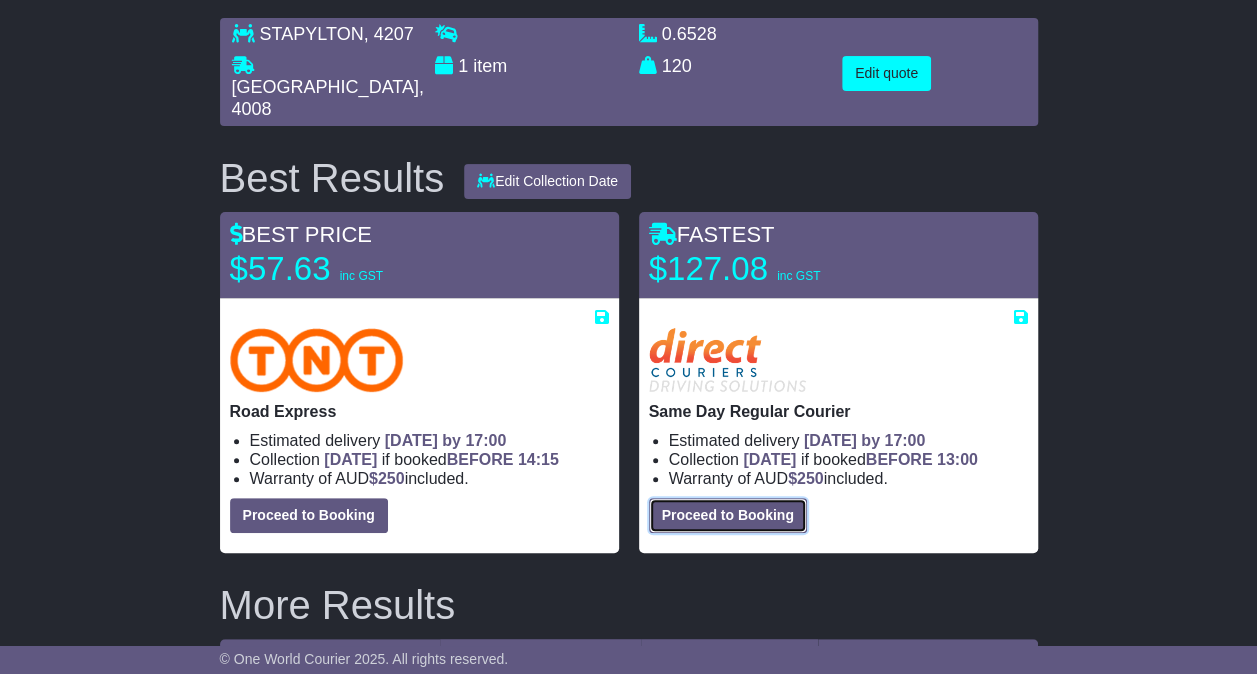 click on "Proceed to Booking" at bounding box center [728, 515] 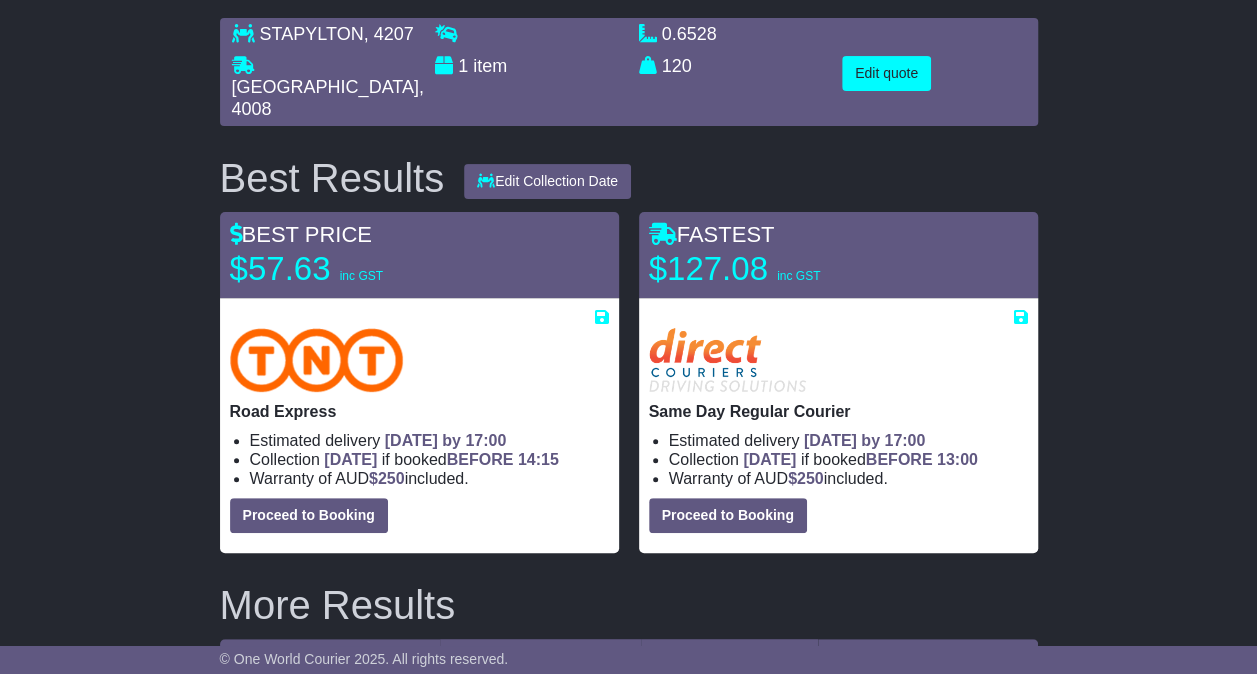 select on "*****" 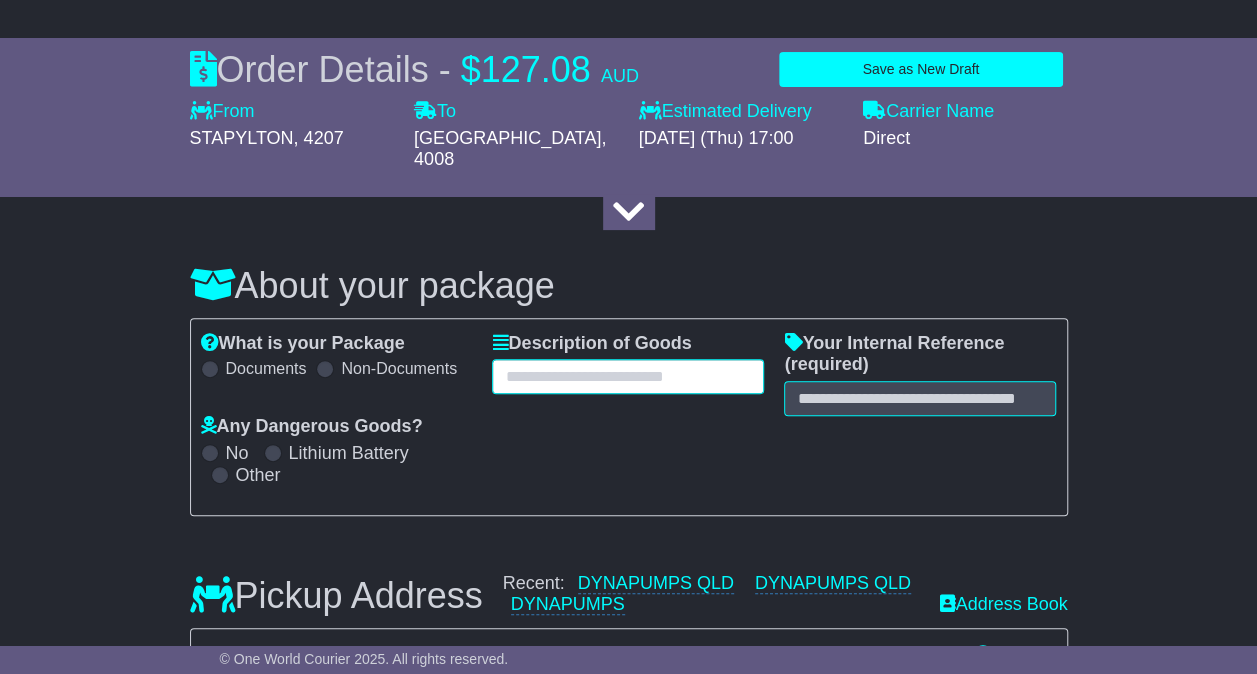 click at bounding box center (628, 376) 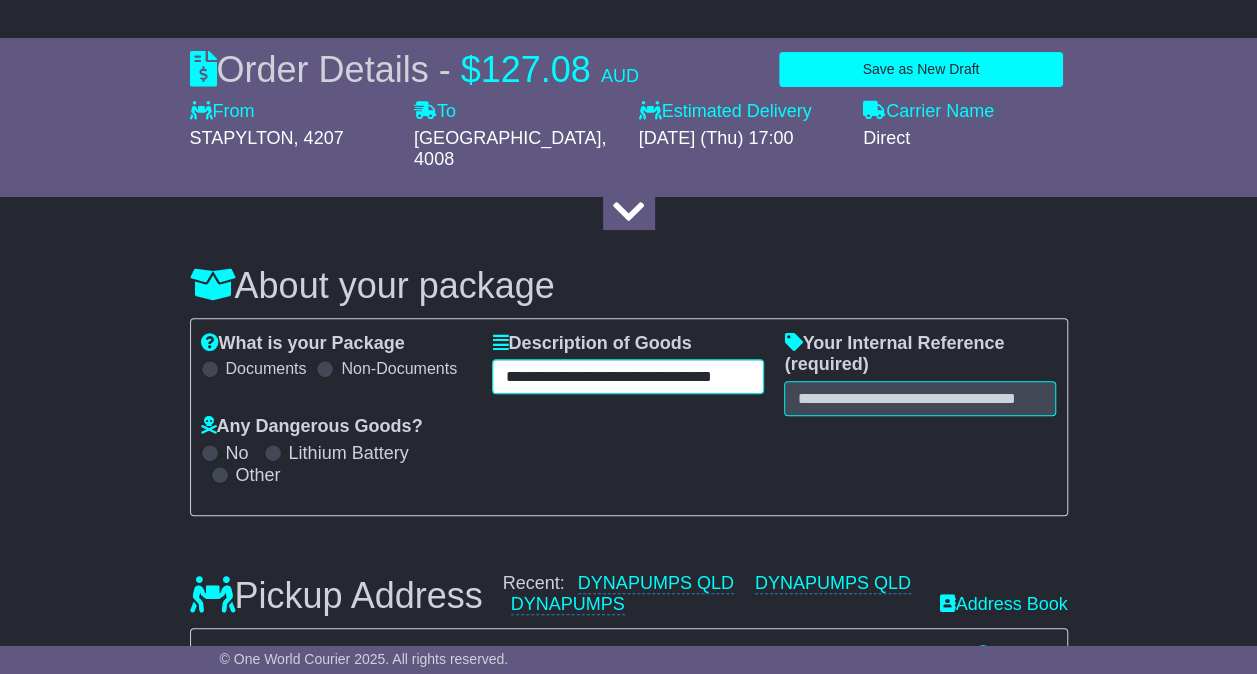 scroll, scrollTop: 0, scrollLeft: 62, axis: horizontal 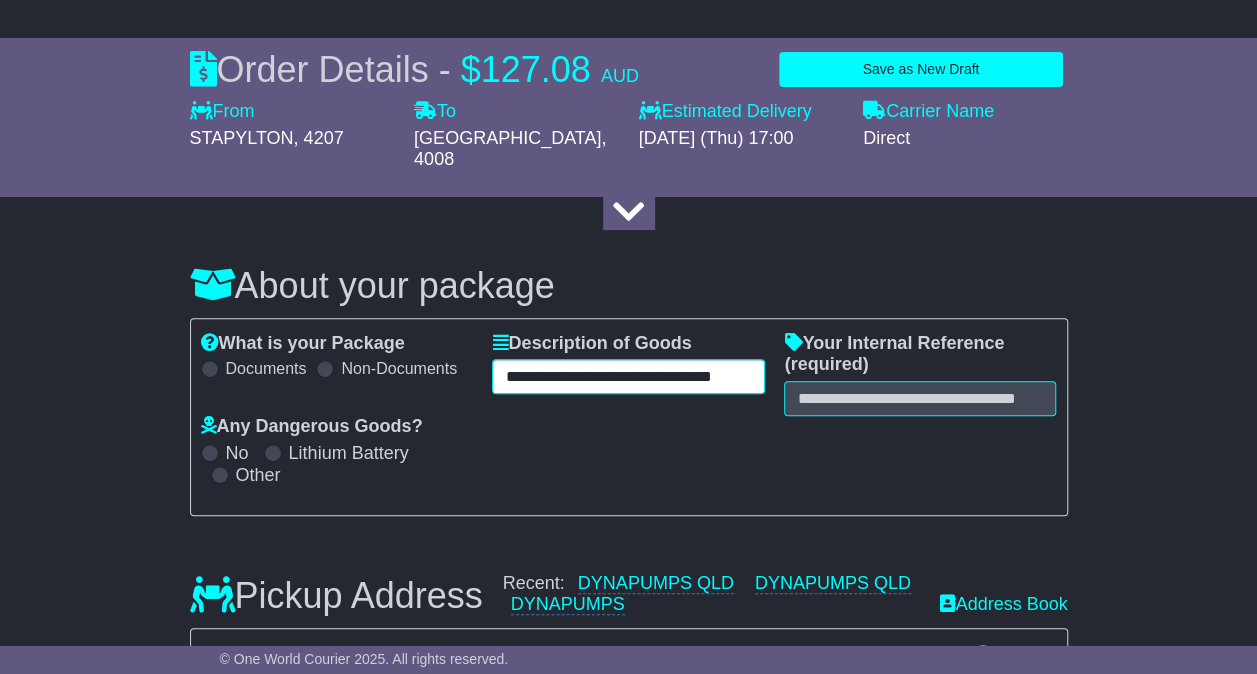 type on "**********" 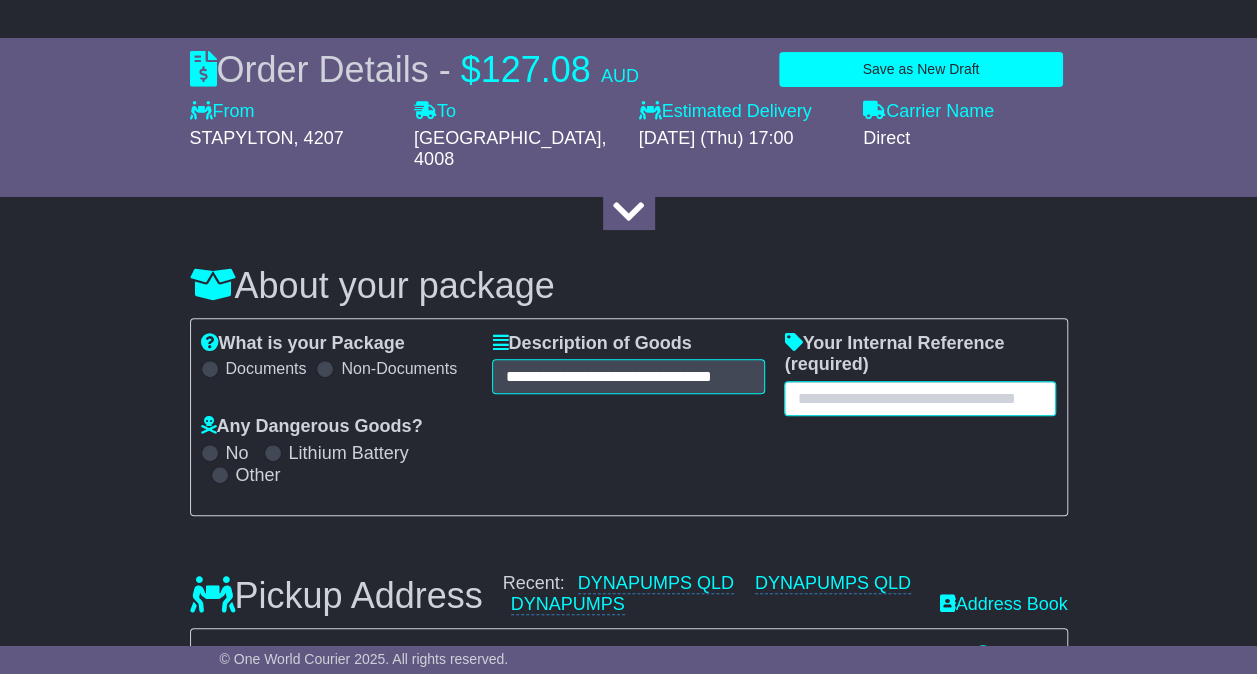 scroll, scrollTop: 0, scrollLeft: 0, axis: both 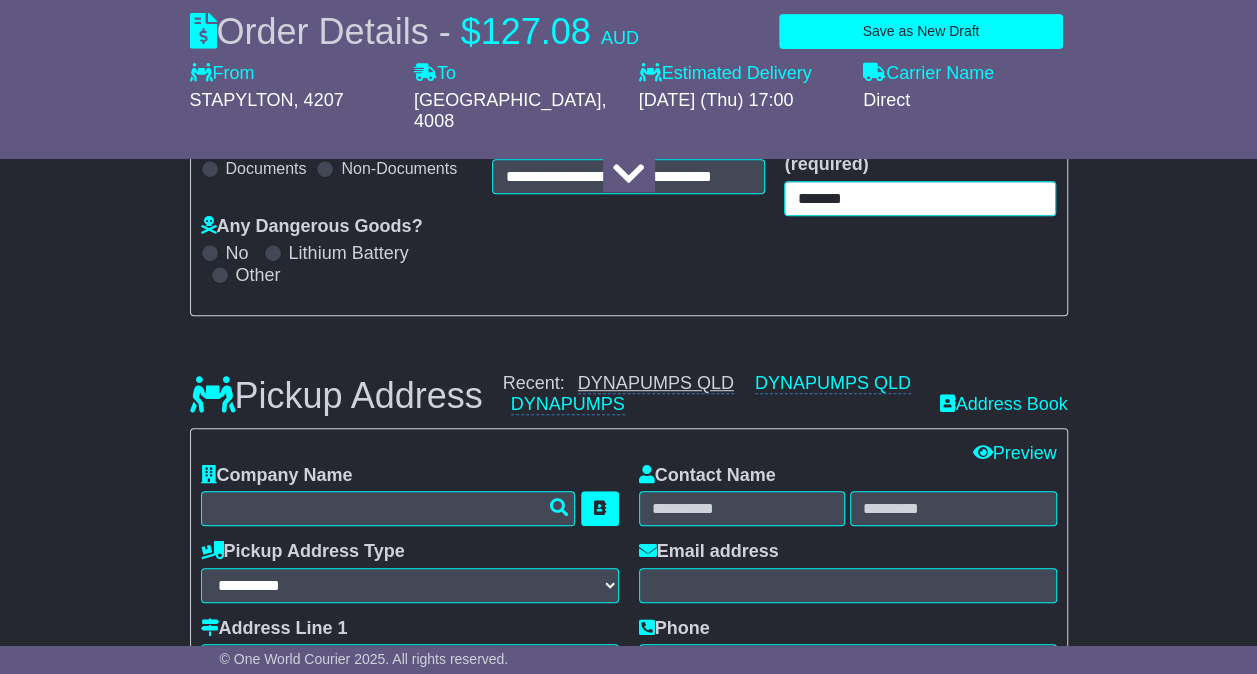 type on "*******" 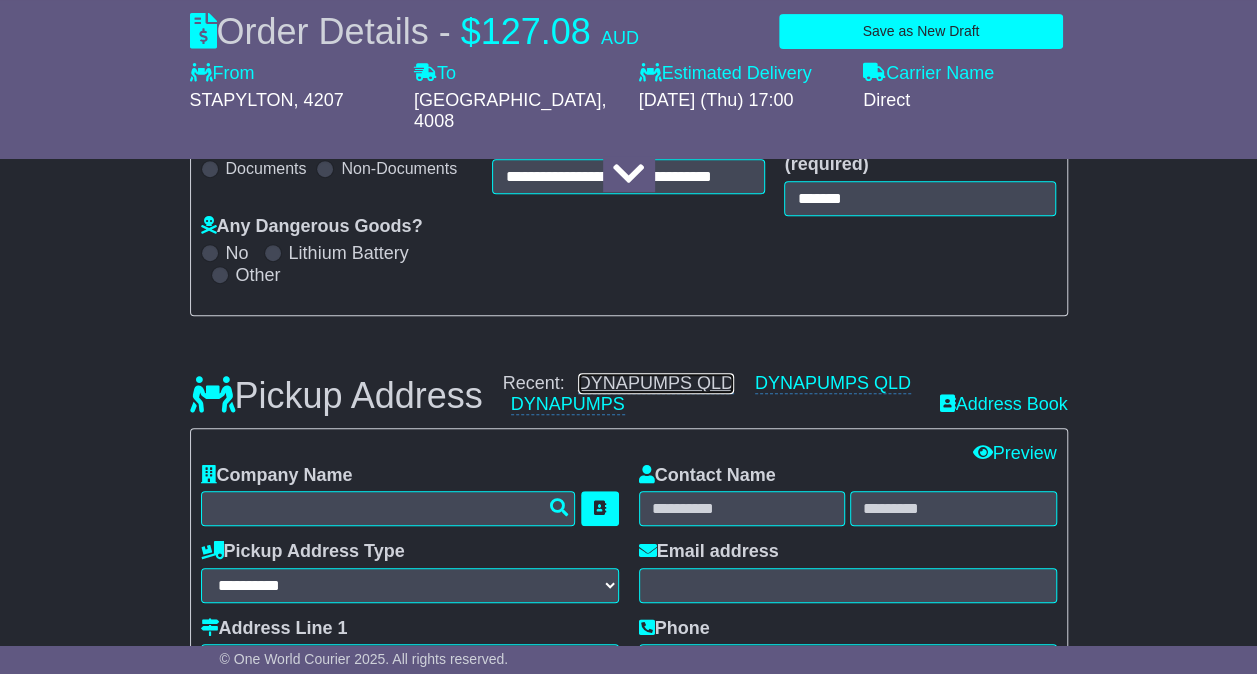 click on "DYNAPUMPS QLD" at bounding box center (656, 383) 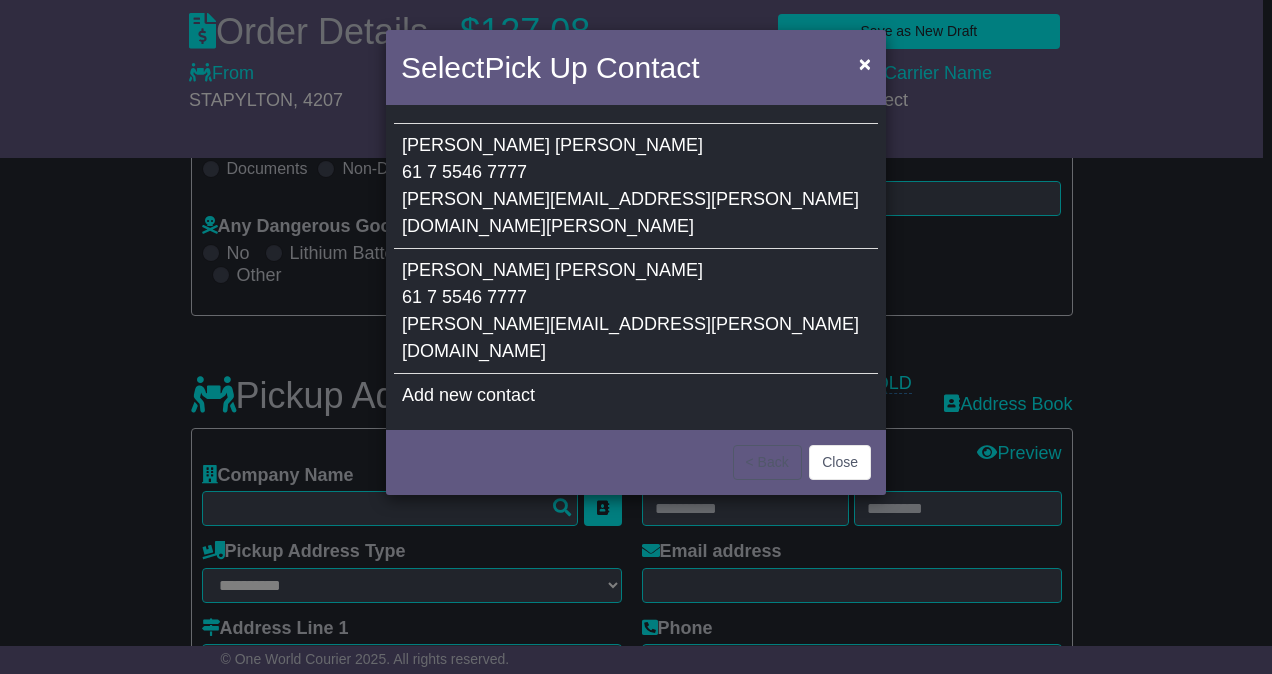click on "[PERSON_NAME][EMAIL_ADDRESS][PERSON_NAME][DOMAIN_NAME]" at bounding box center (630, 337) 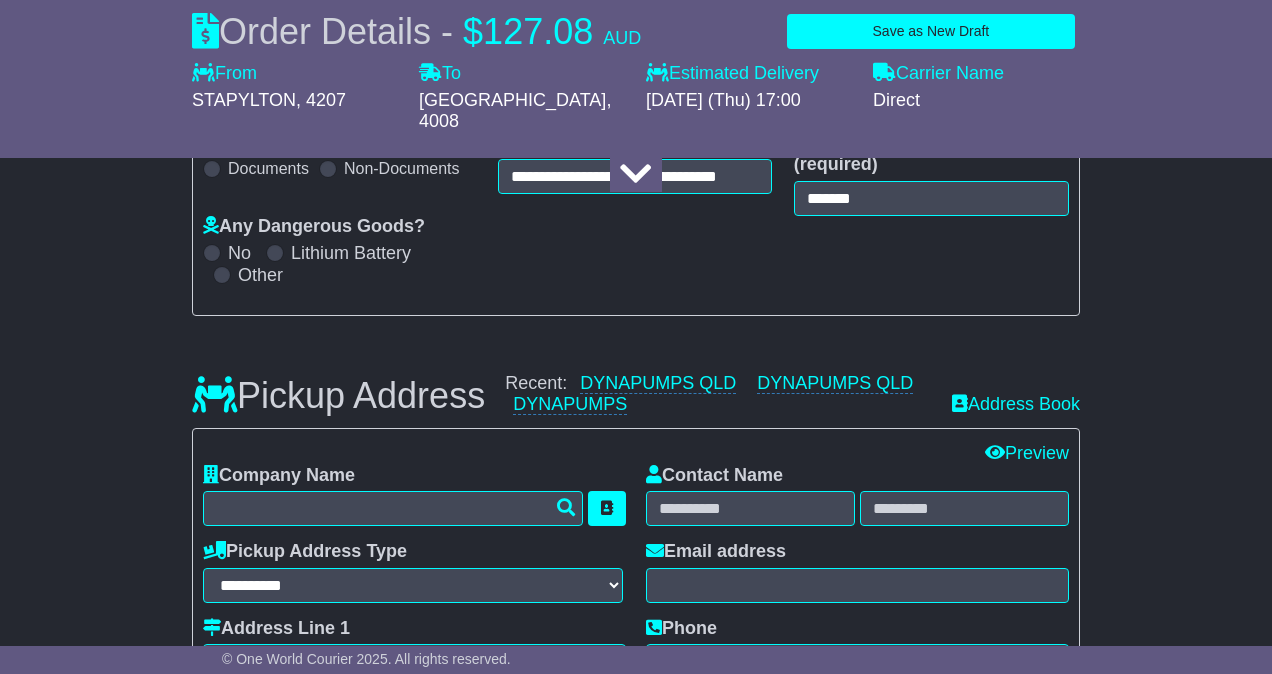 type on "**********" 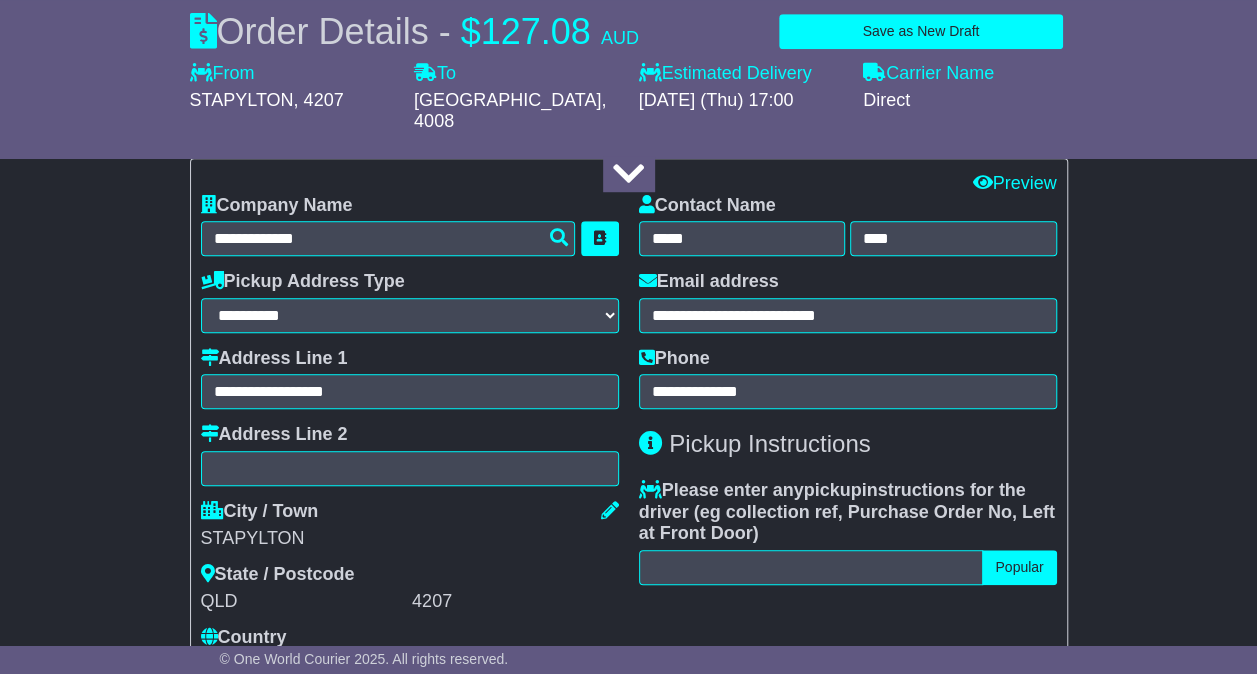 scroll, scrollTop: 675, scrollLeft: 0, axis: vertical 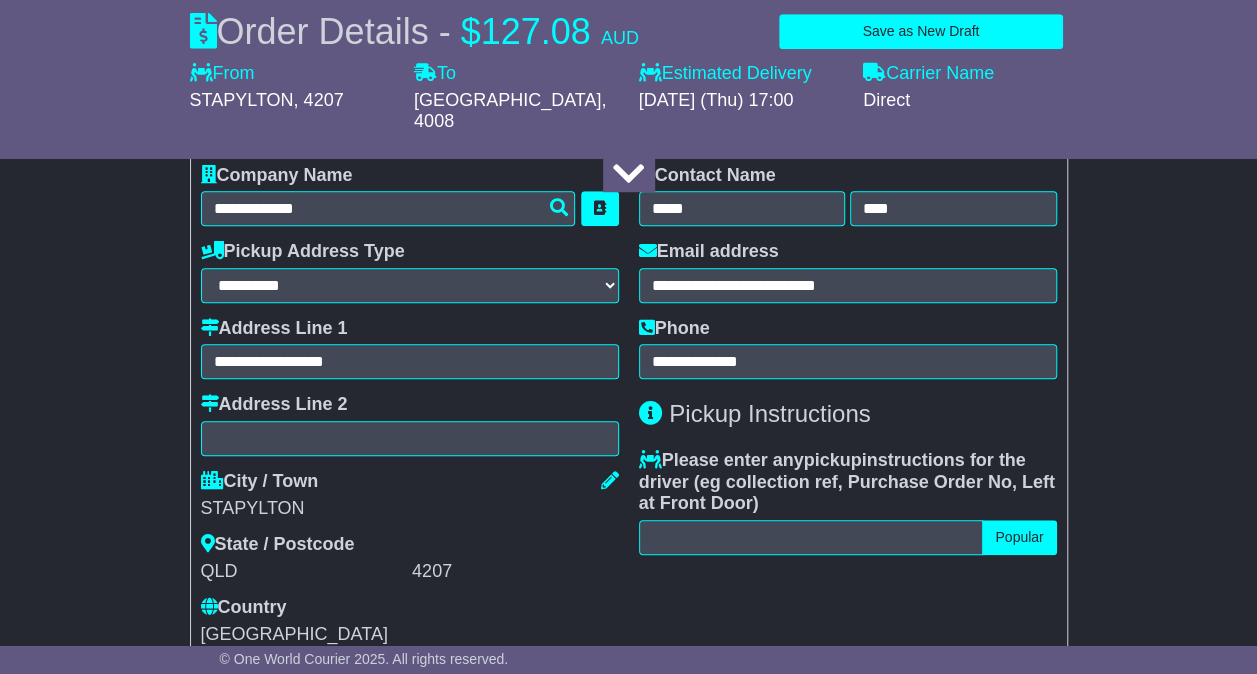 drag, startPoint x: 732, startPoint y: 500, endPoint x: 732, endPoint y: 516, distance: 16 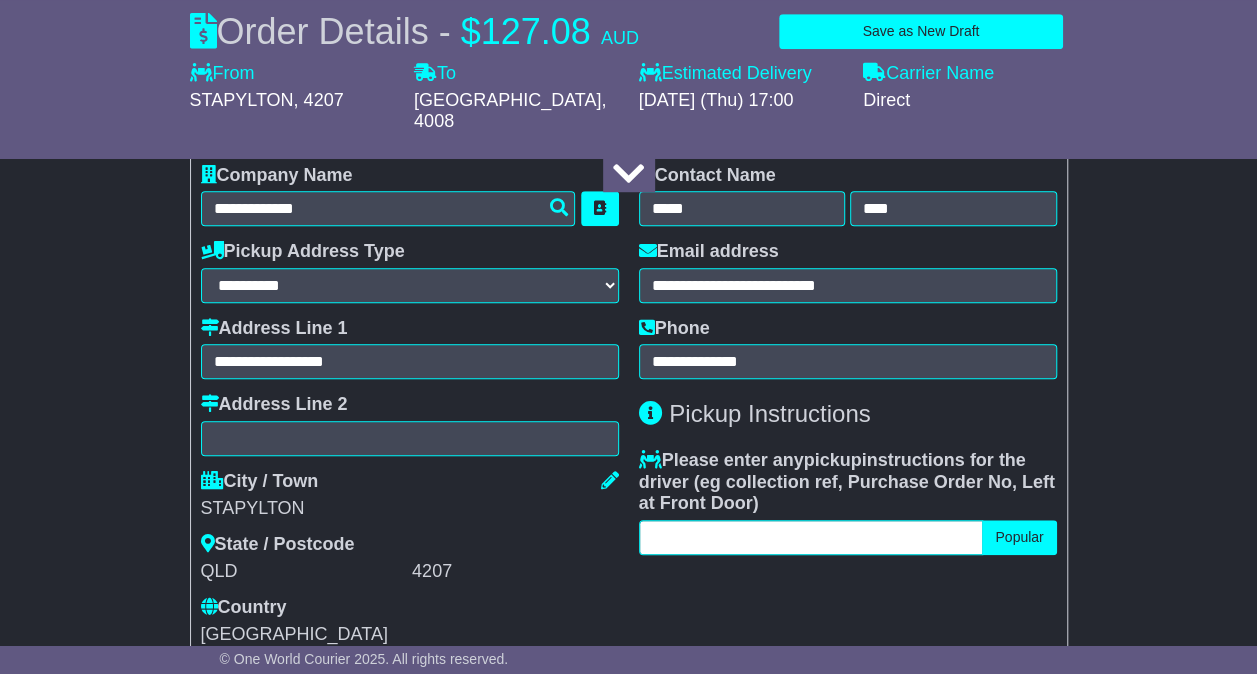 click at bounding box center (811, 537) 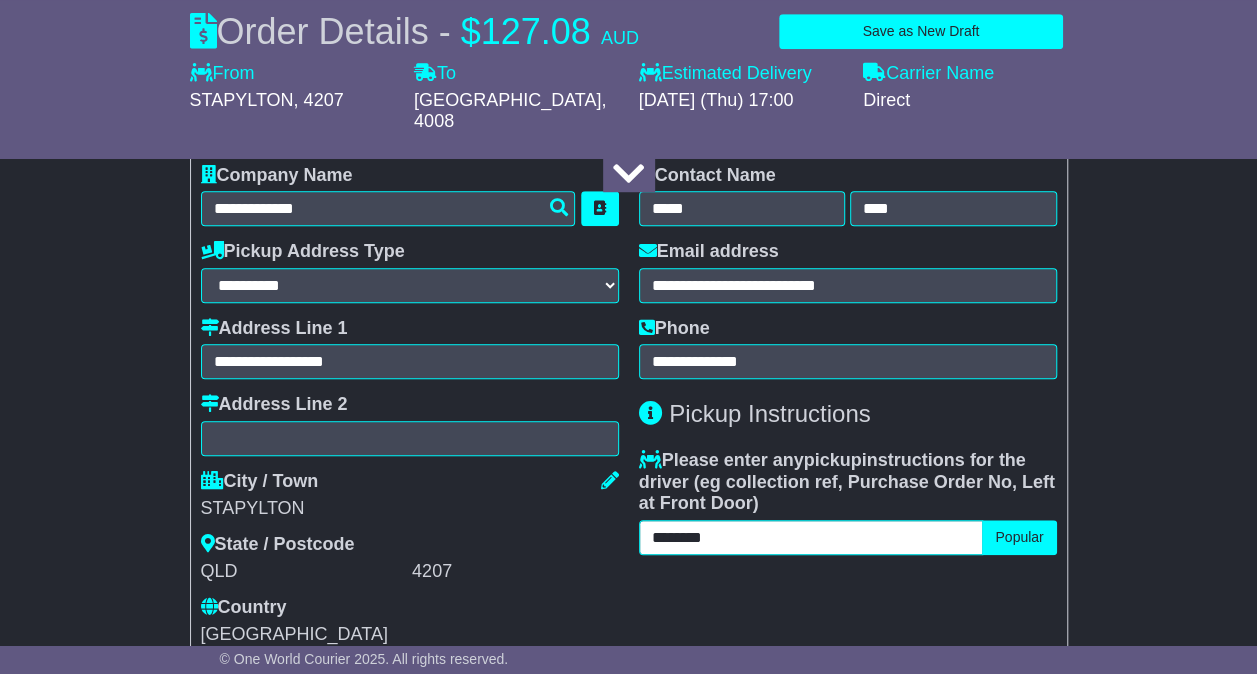 type on "********" 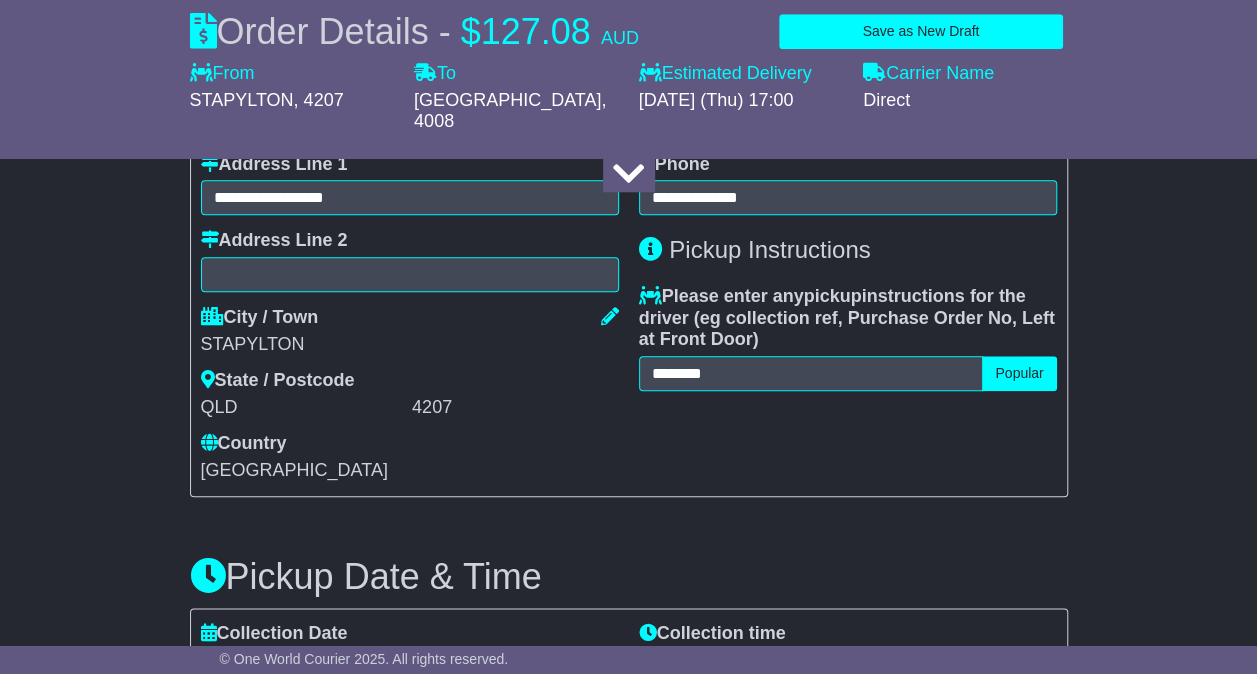scroll, scrollTop: 1075, scrollLeft: 0, axis: vertical 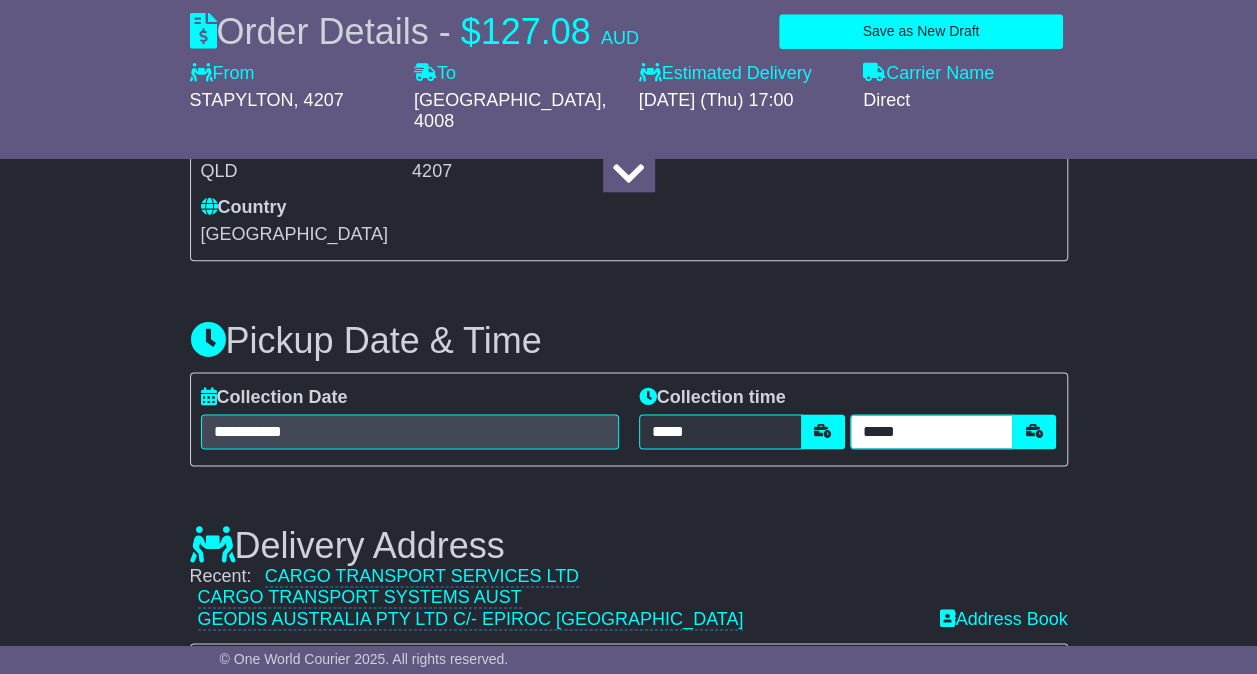 click on "*****" at bounding box center [931, 431] 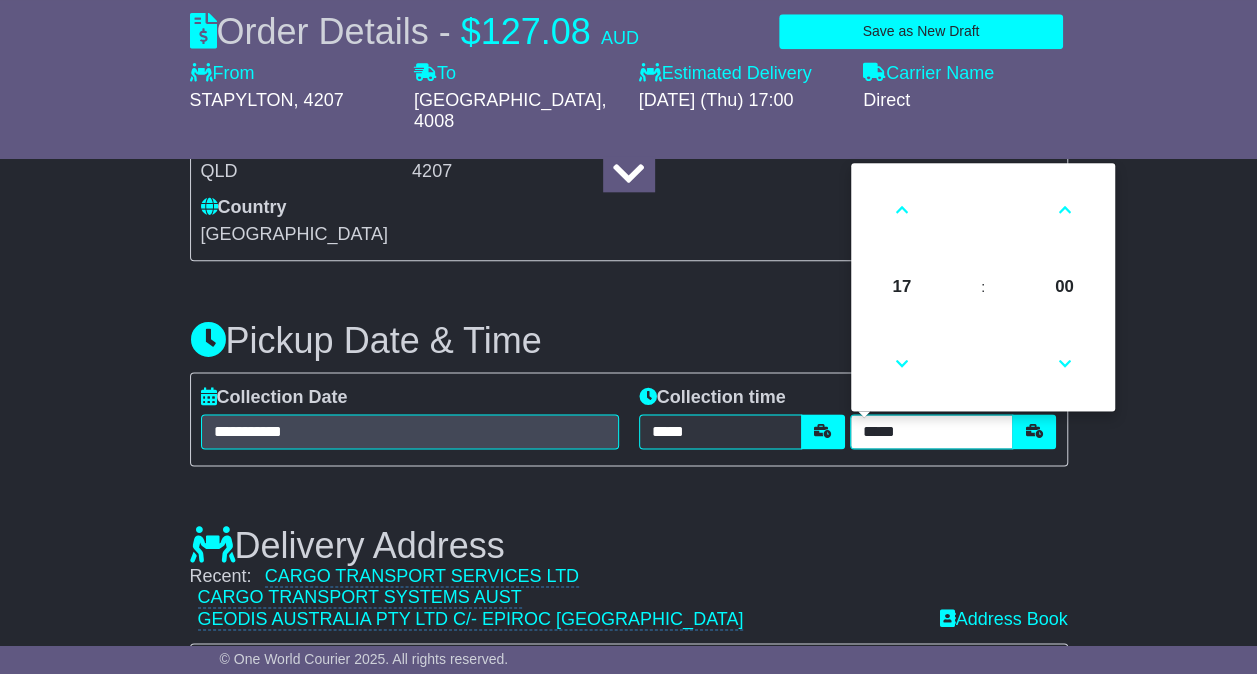 drag, startPoint x: 905, startPoint y: 368, endPoint x: 1011, endPoint y: 422, distance: 118.96218 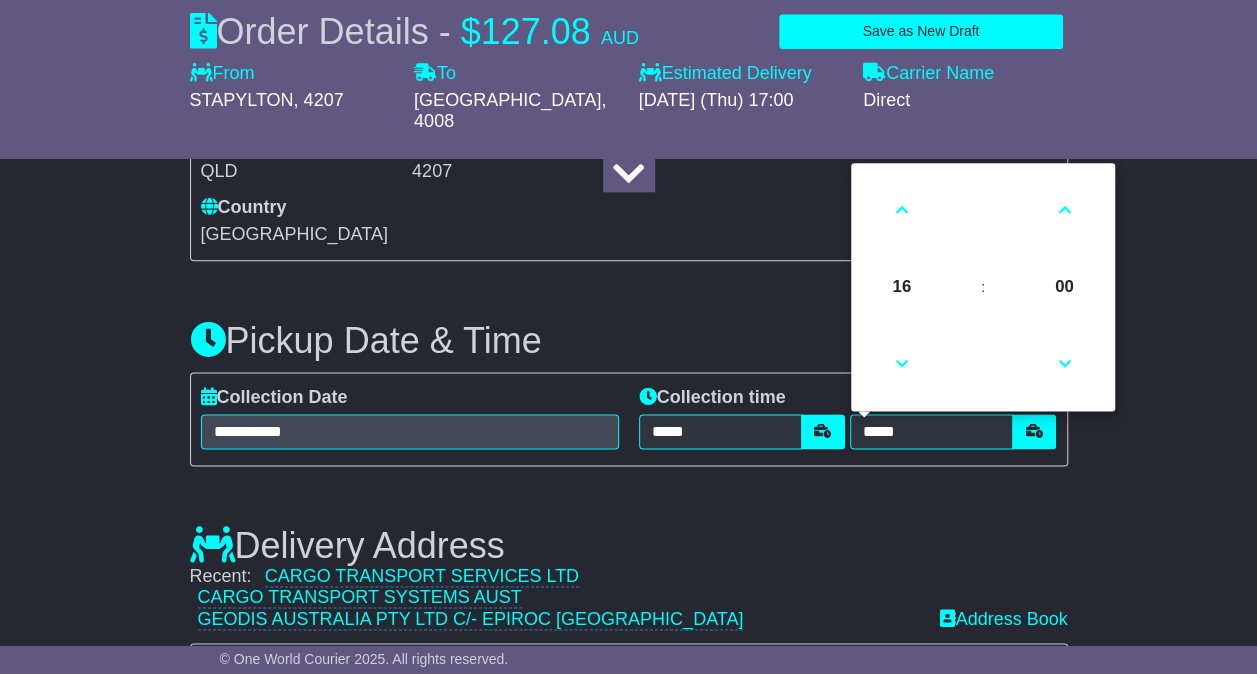 click on "**********" at bounding box center (628, 790) 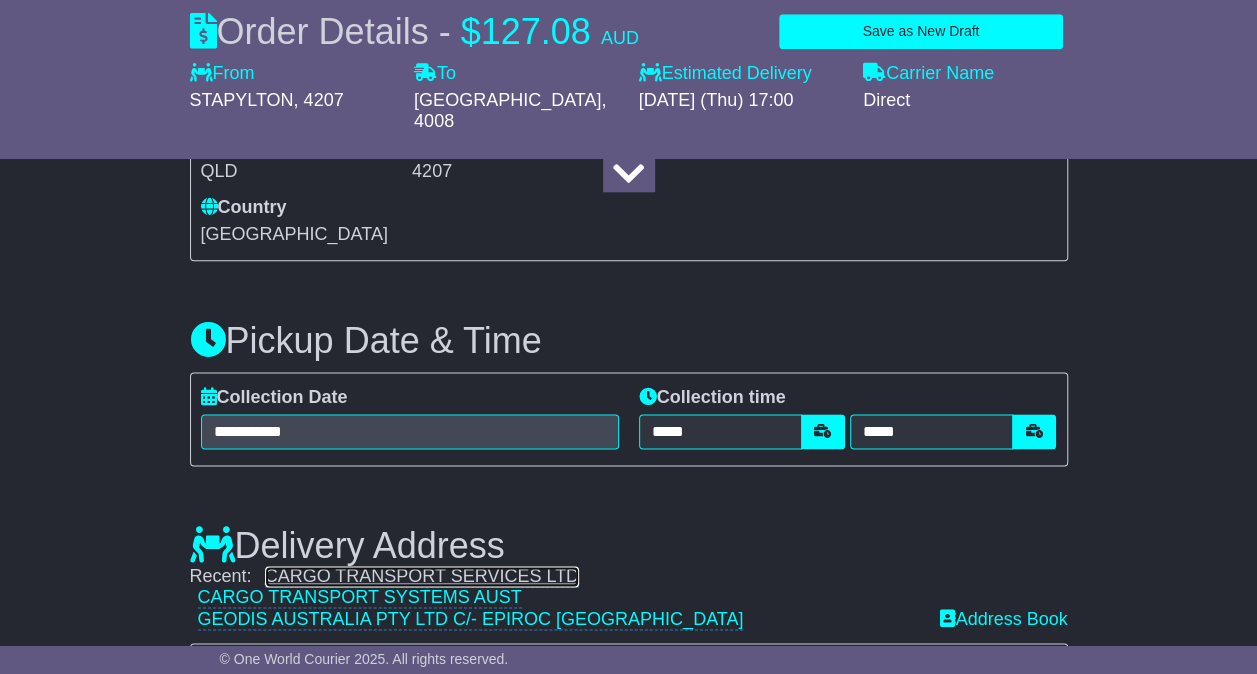 click on "CARGO TRANSPORT SERVICES LTD" at bounding box center (422, 576) 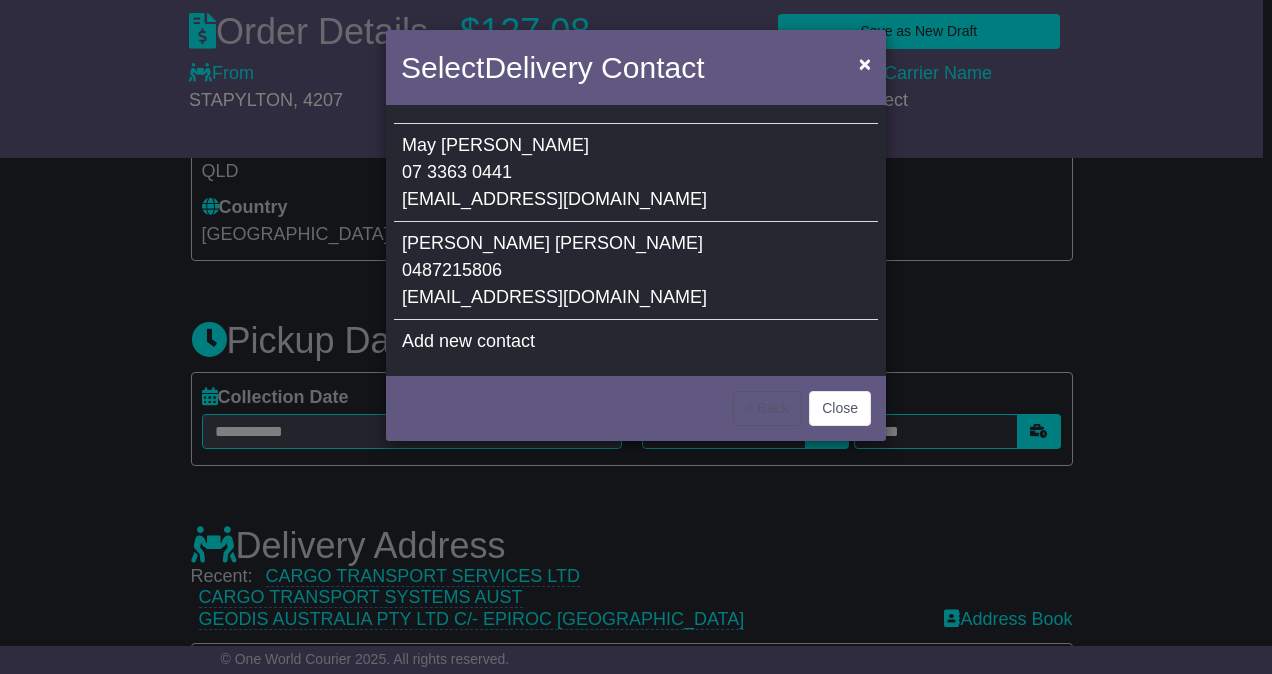 click on "JULIE   MCKINNEY
0487215806
jvmckinneyphoto@gmail.com" at bounding box center [636, 271] 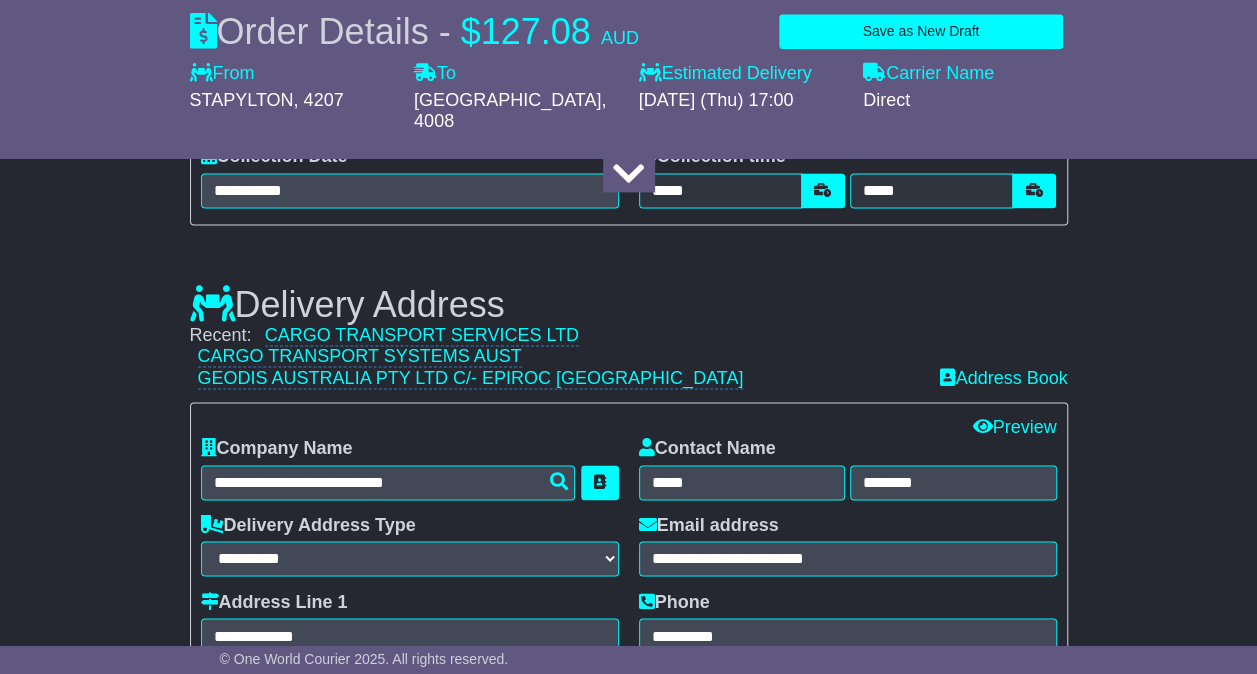 scroll, scrollTop: 1475, scrollLeft: 0, axis: vertical 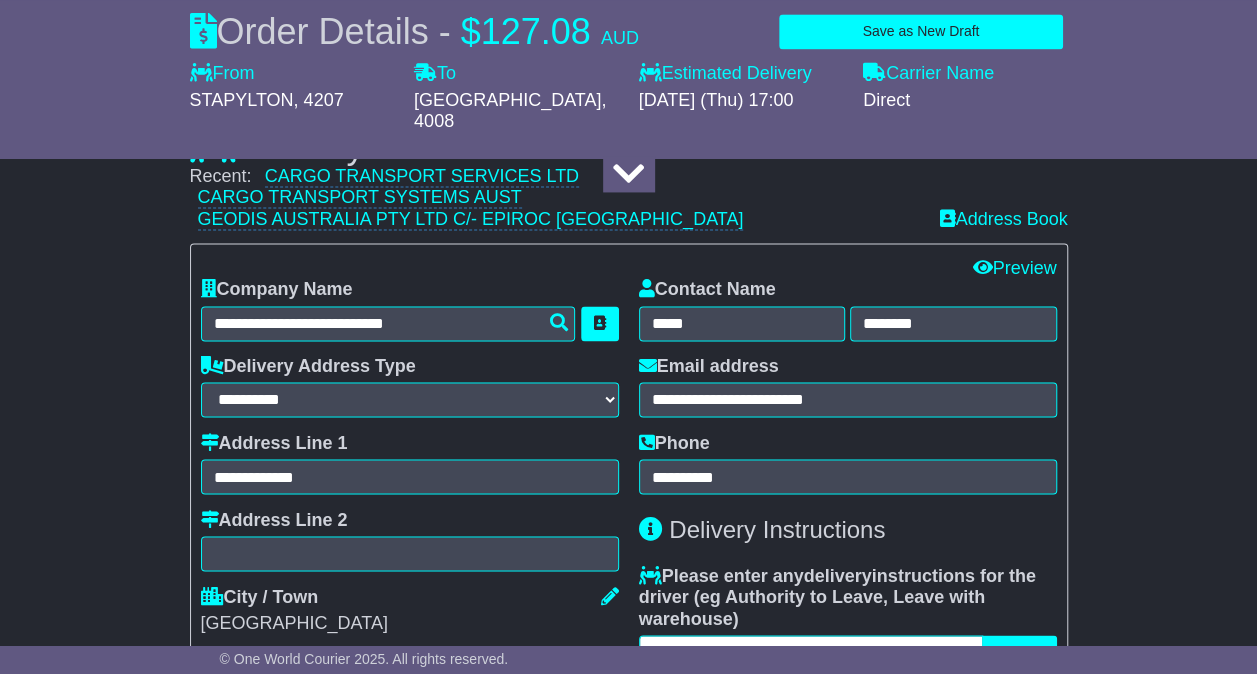click at bounding box center [811, 652] 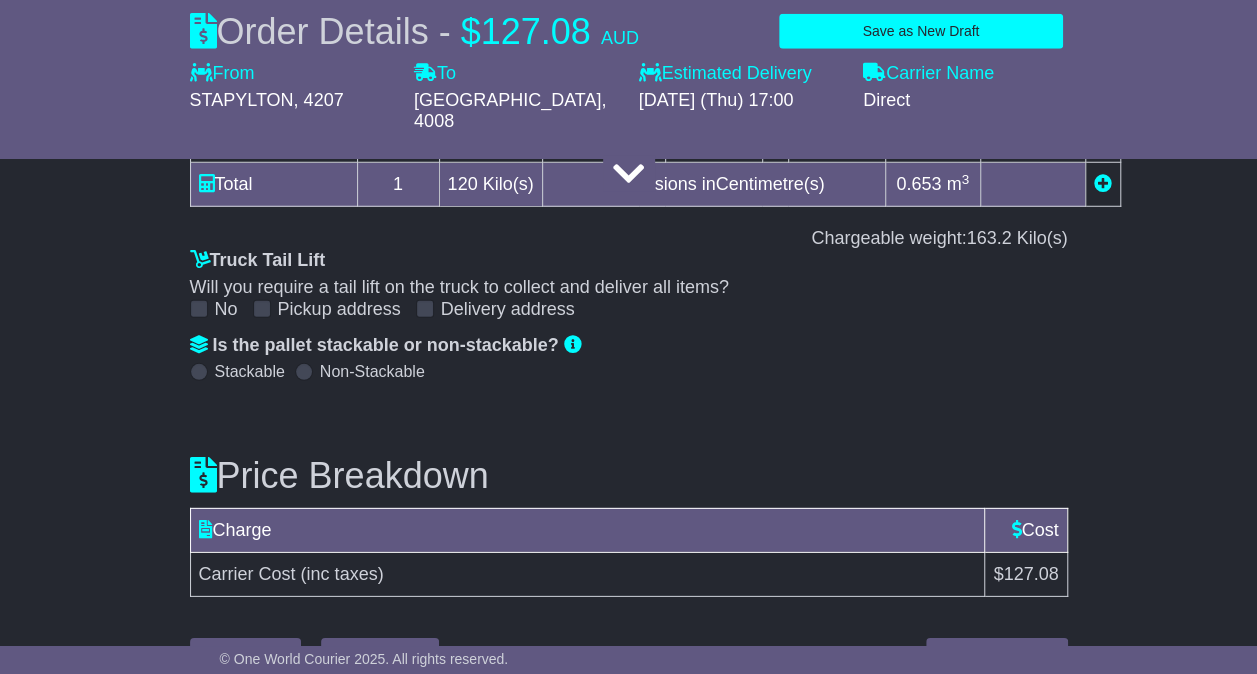 type on "*******" 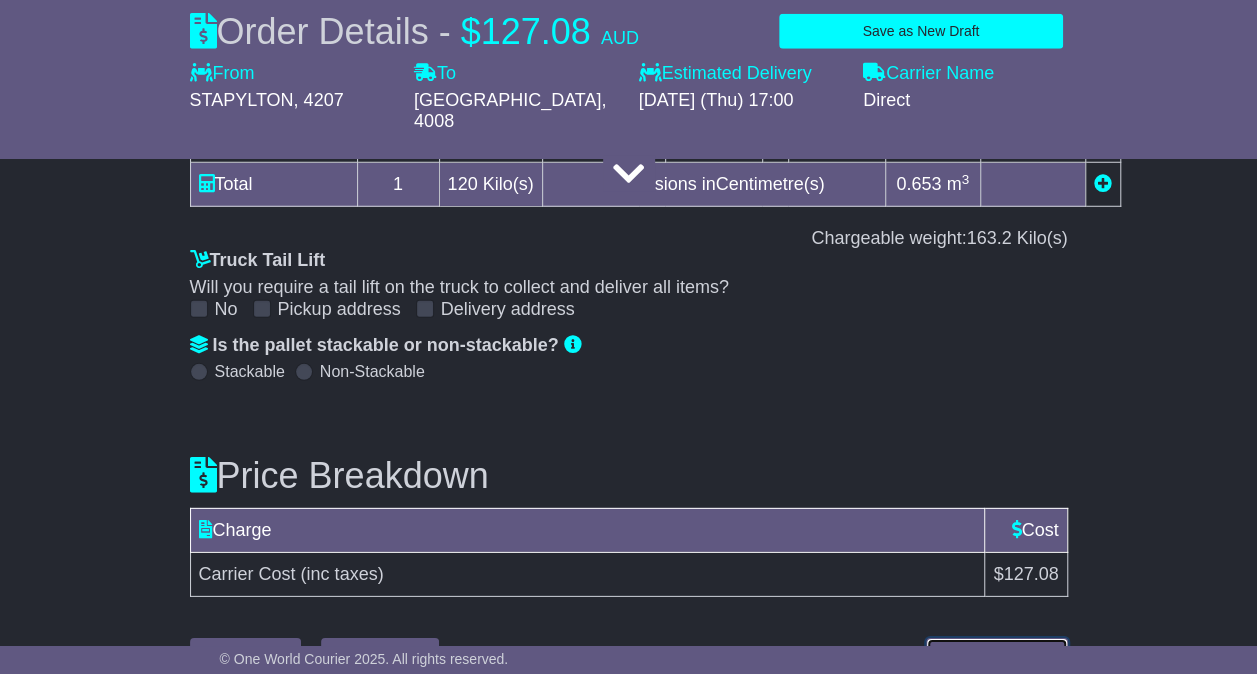 click on "Submit Your Order" at bounding box center [996, 655] 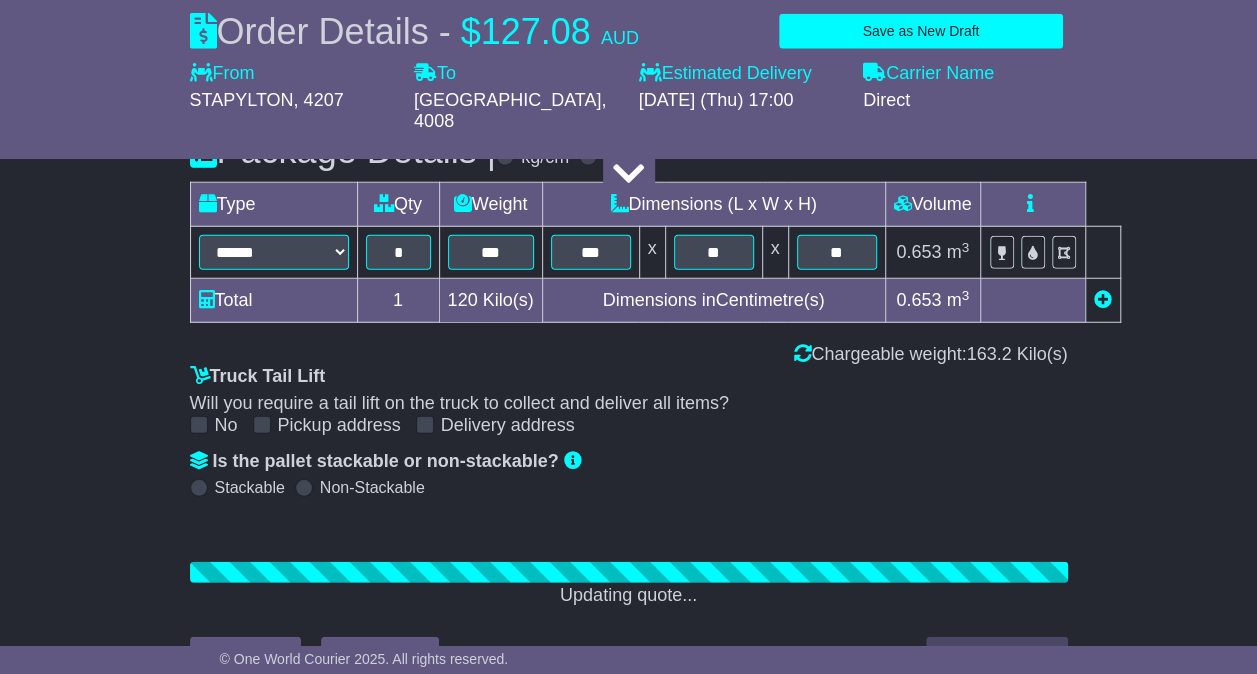 scroll, scrollTop: 2701, scrollLeft: 0, axis: vertical 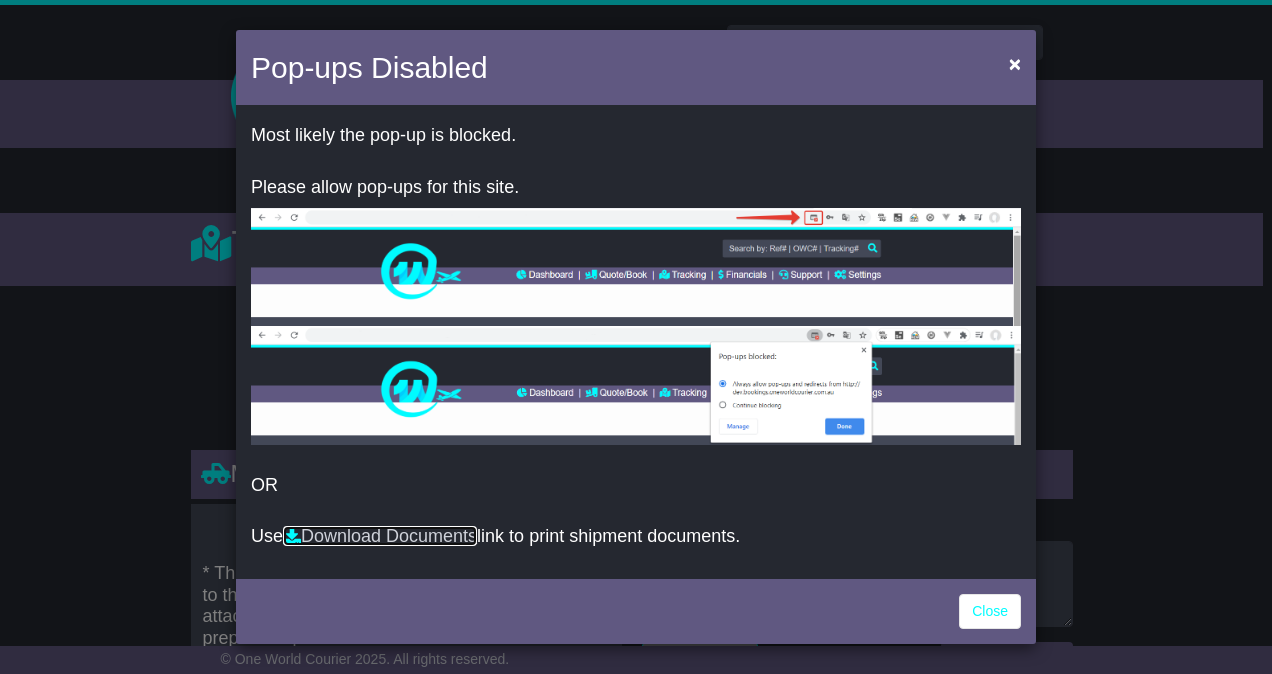 click on "Download Documents" at bounding box center [380, 536] 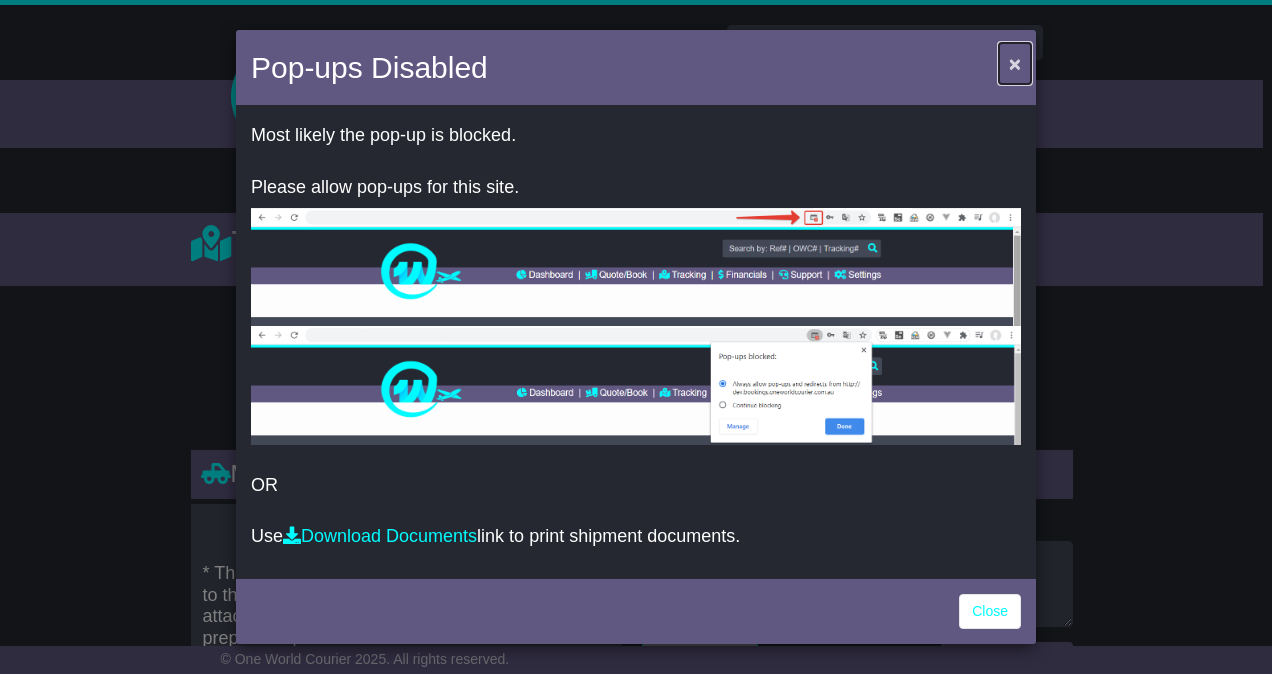 click on "×" at bounding box center [1015, 63] 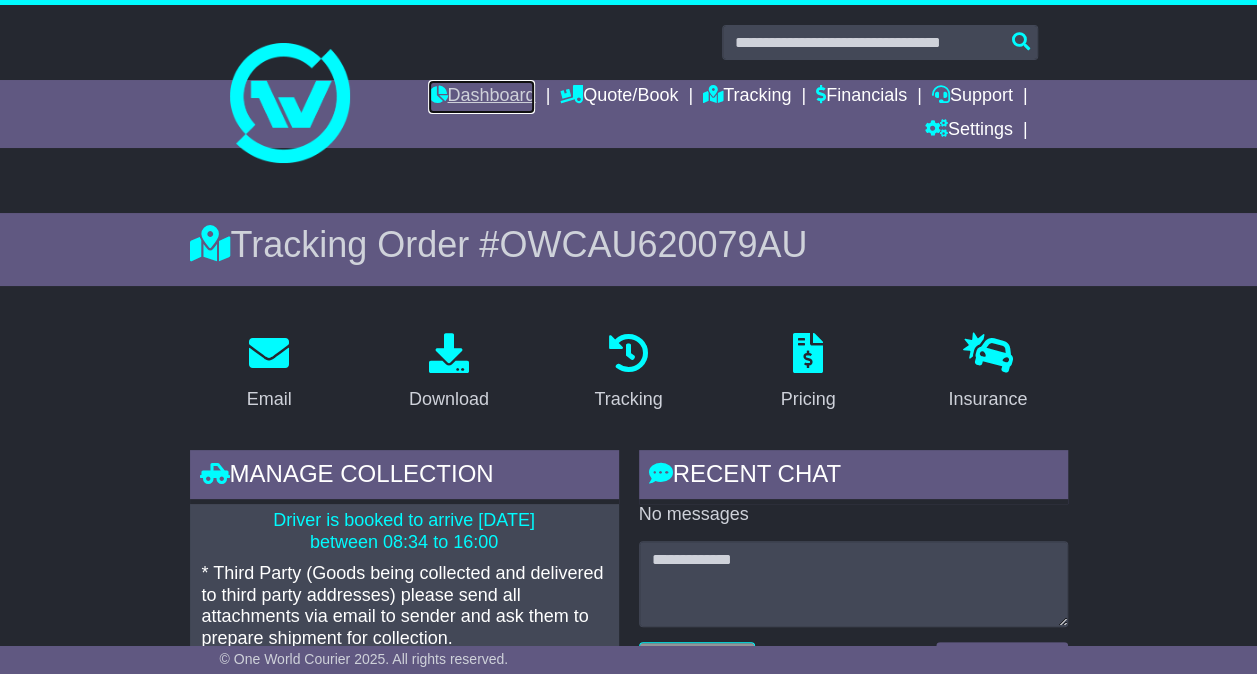 click on "Dashboard" at bounding box center [481, 97] 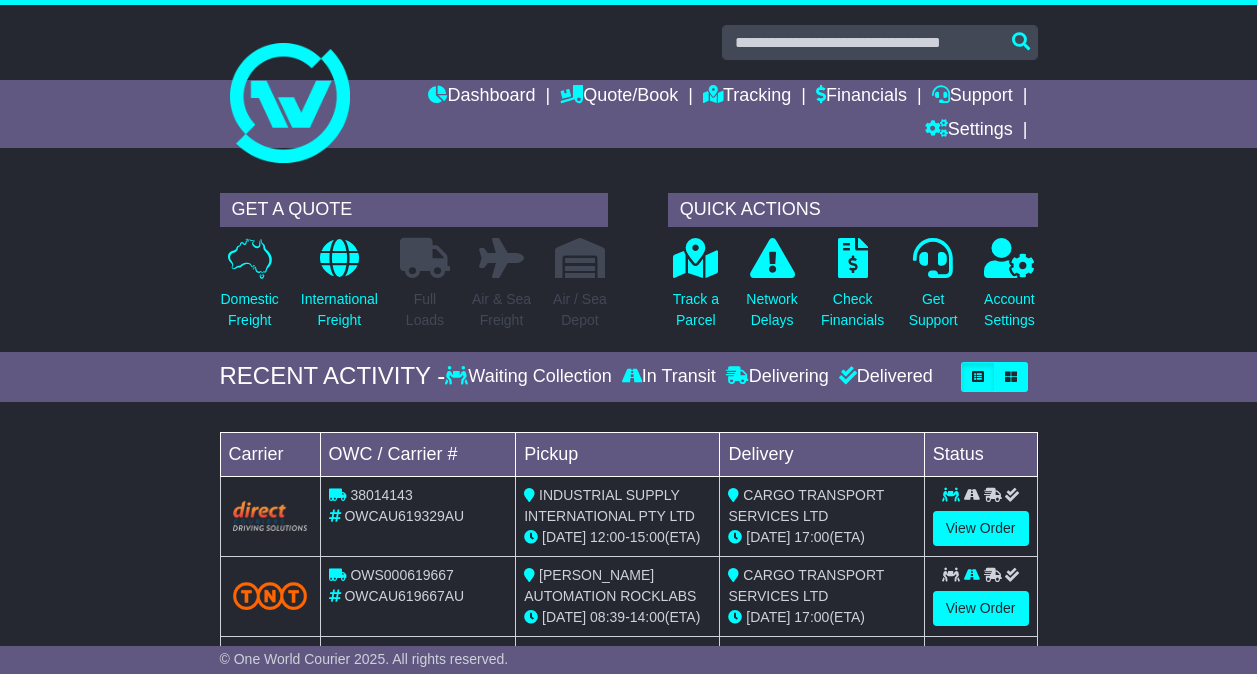 scroll, scrollTop: 0, scrollLeft: 0, axis: both 